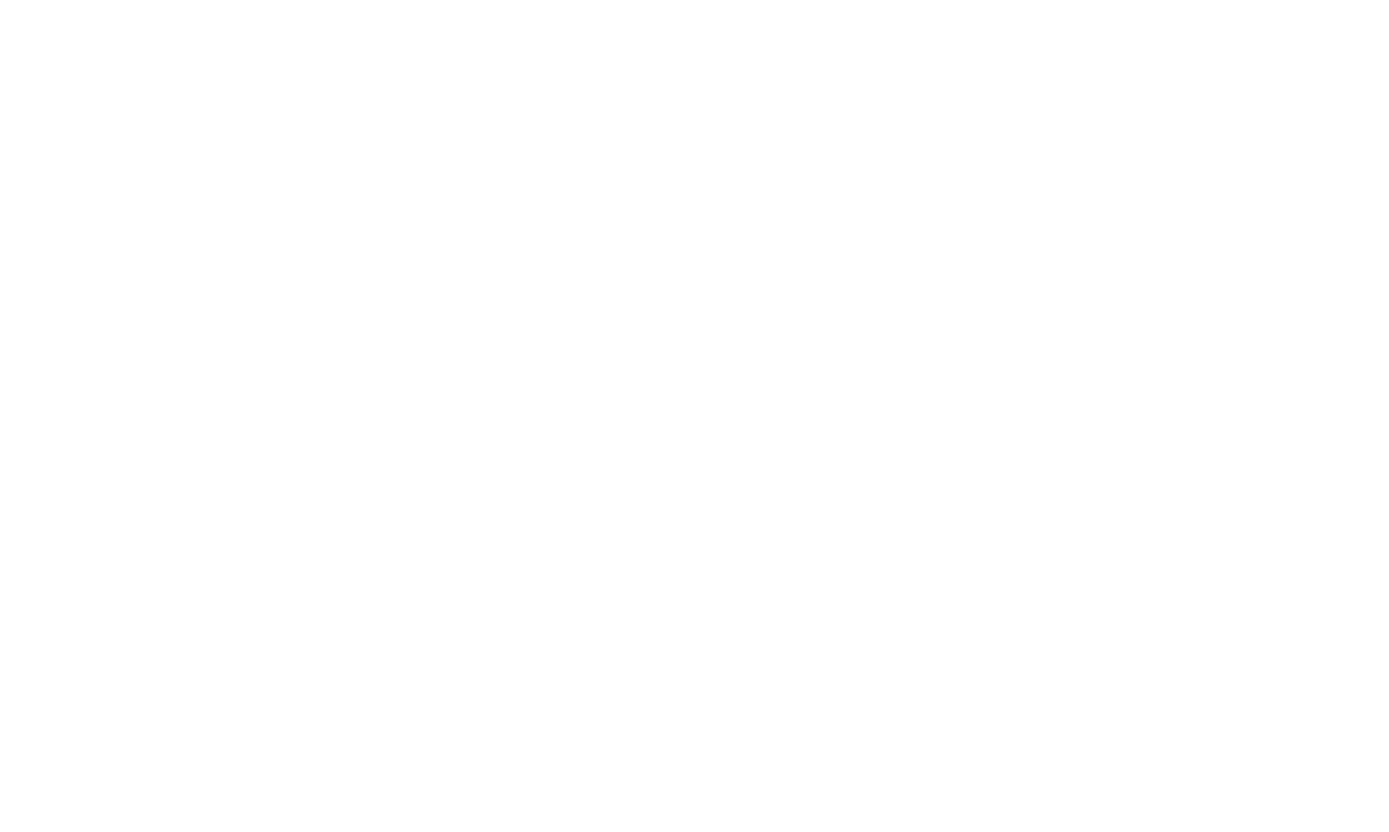 scroll, scrollTop: 0, scrollLeft: 0, axis: both 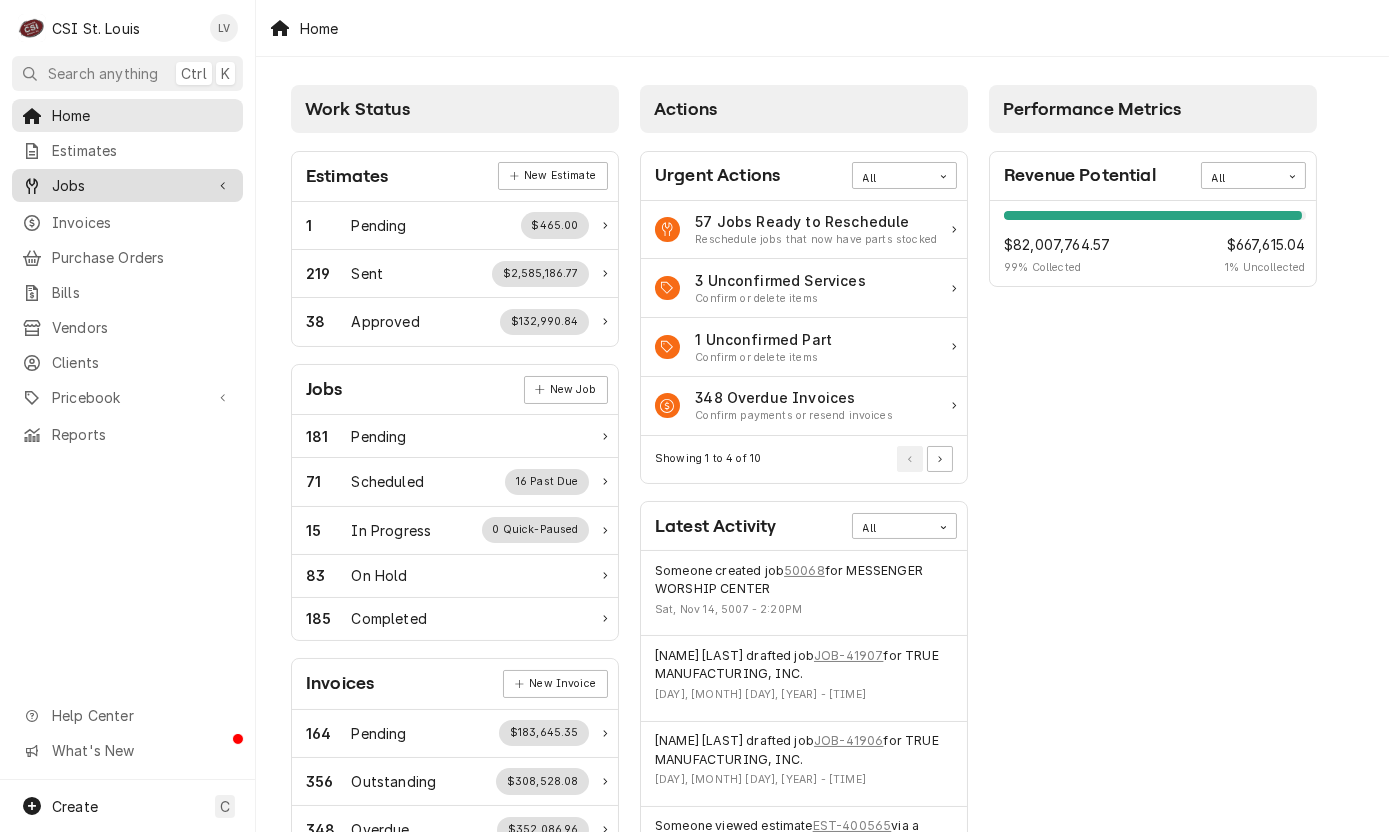 click on "Jobs" at bounding box center [127, 185] 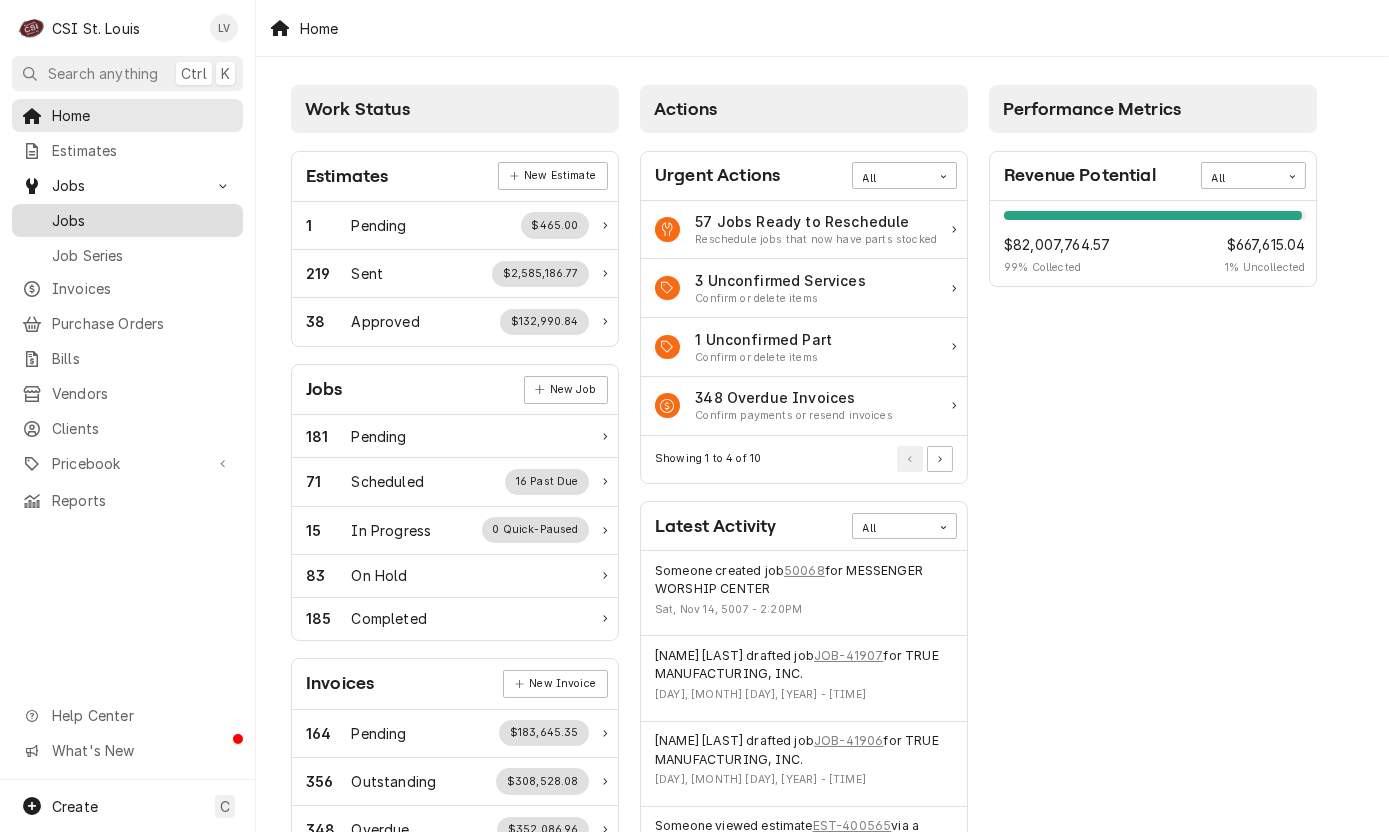 click on "Jobs" at bounding box center [142, 220] 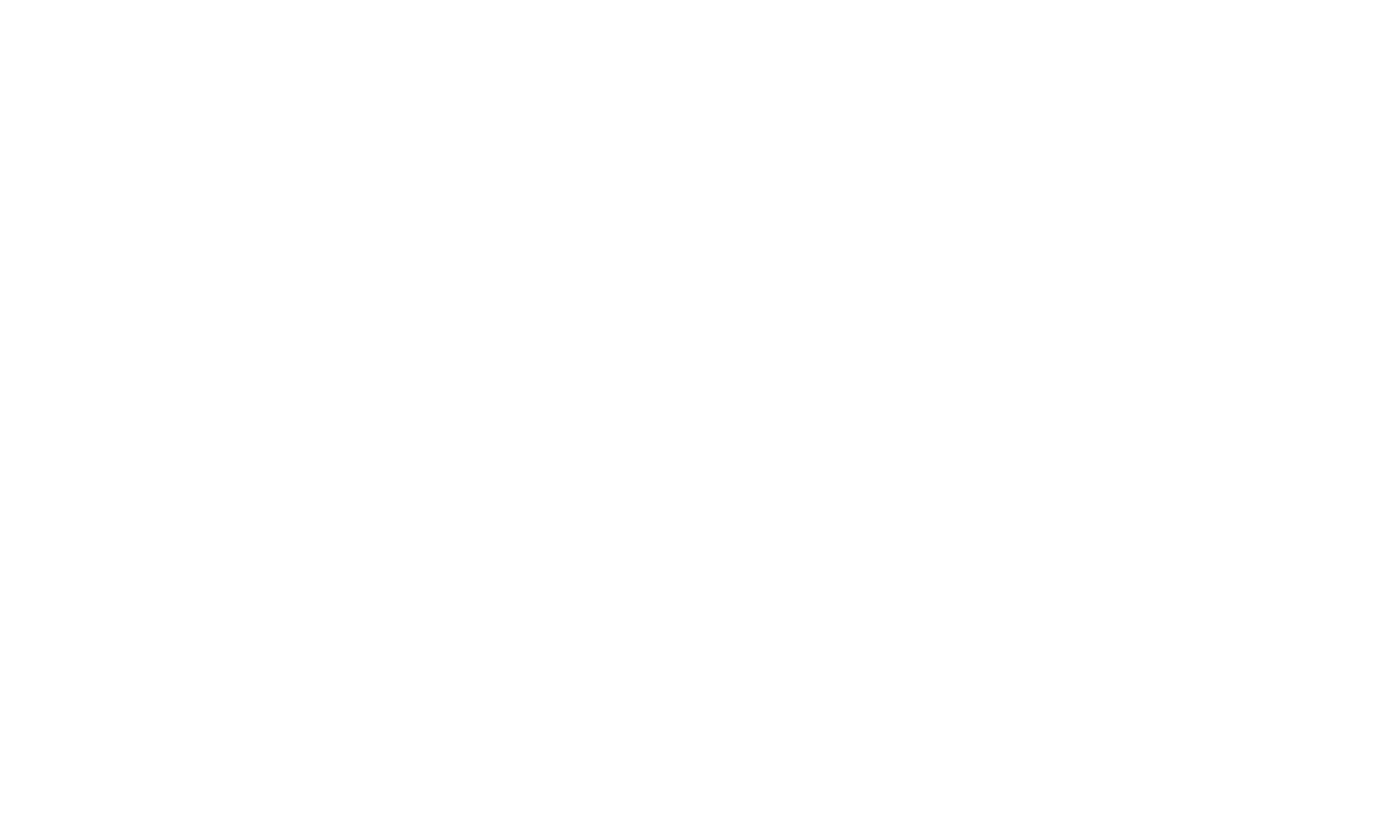 scroll, scrollTop: 0, scrollLeft: 0, axis: both 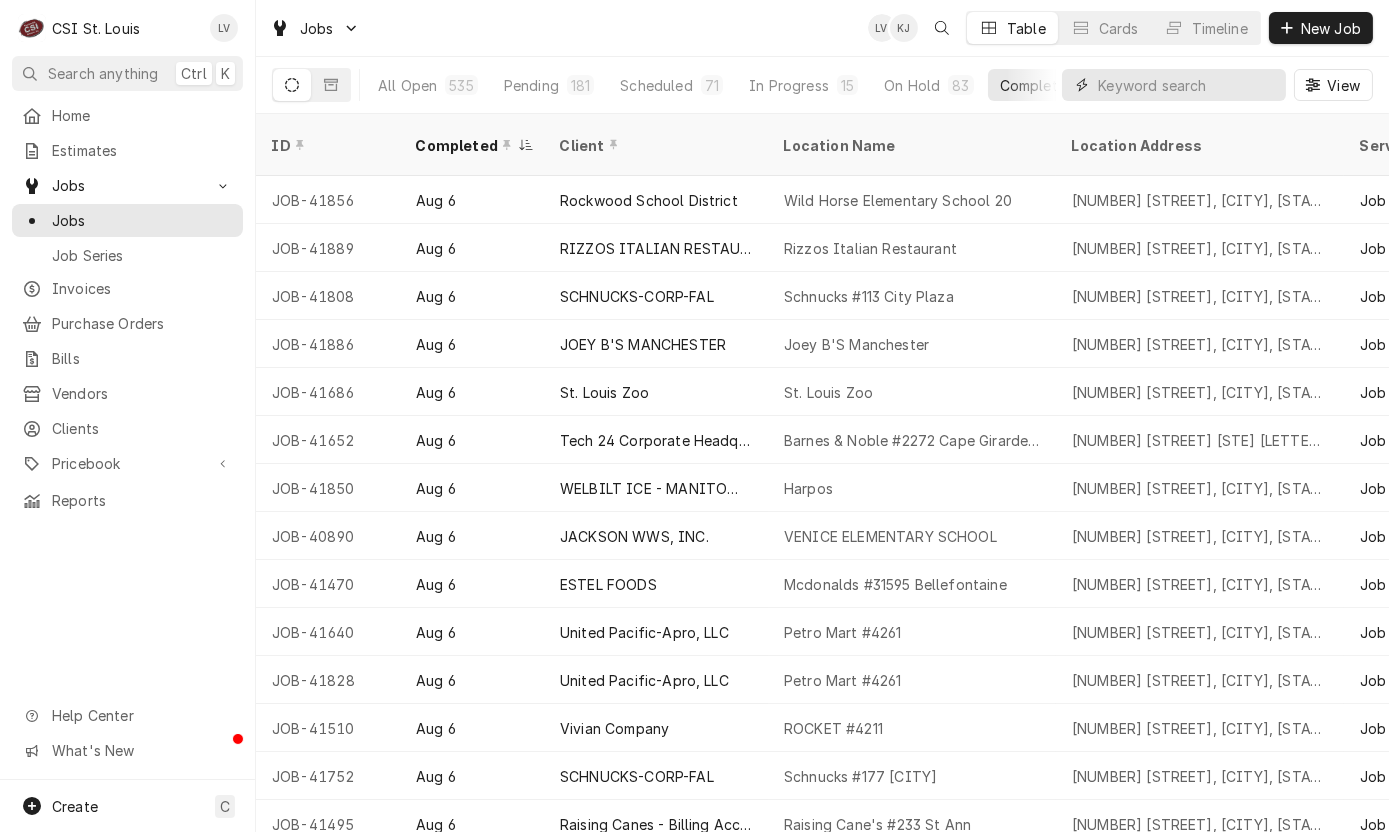 click at bounding box center [1187, 85] 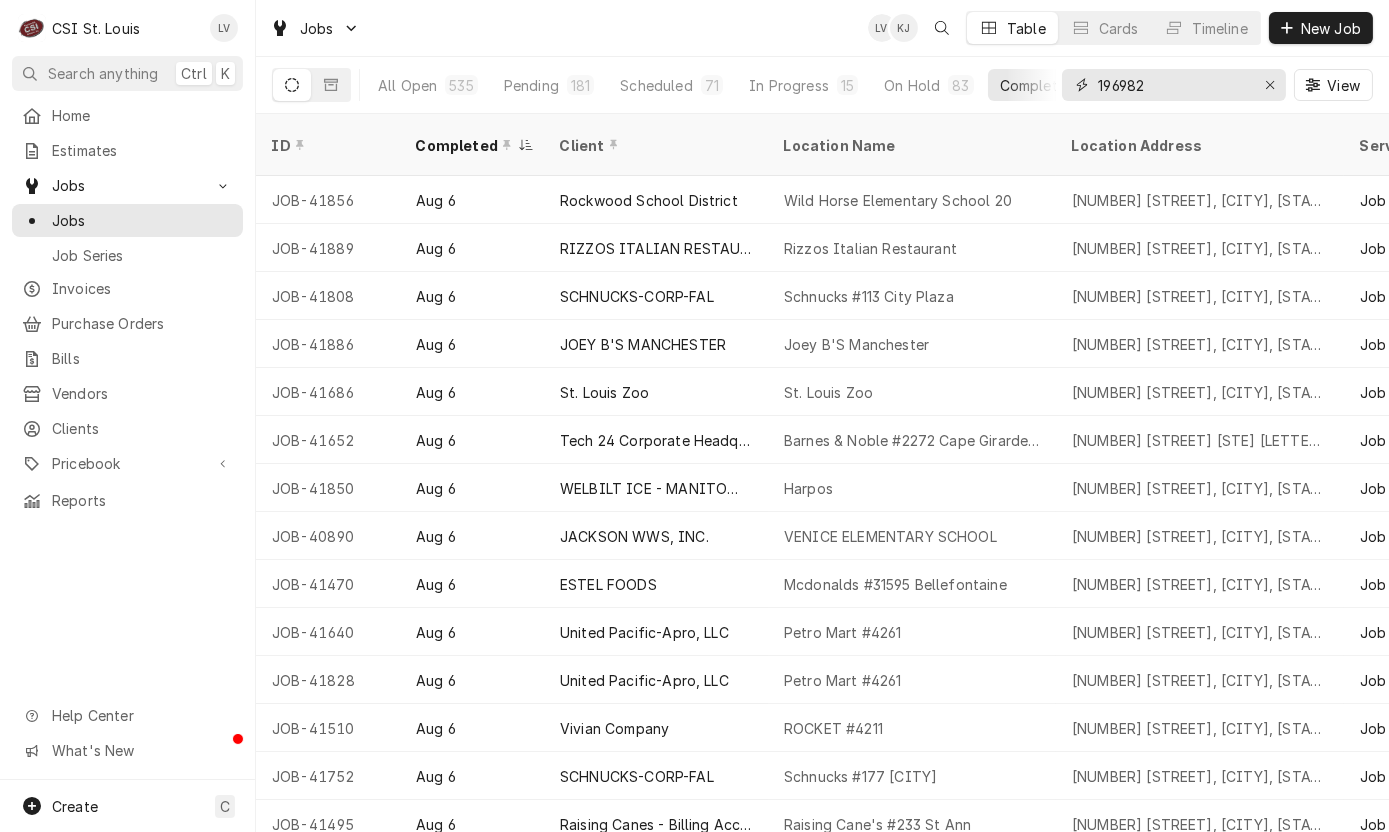 type on "196982" 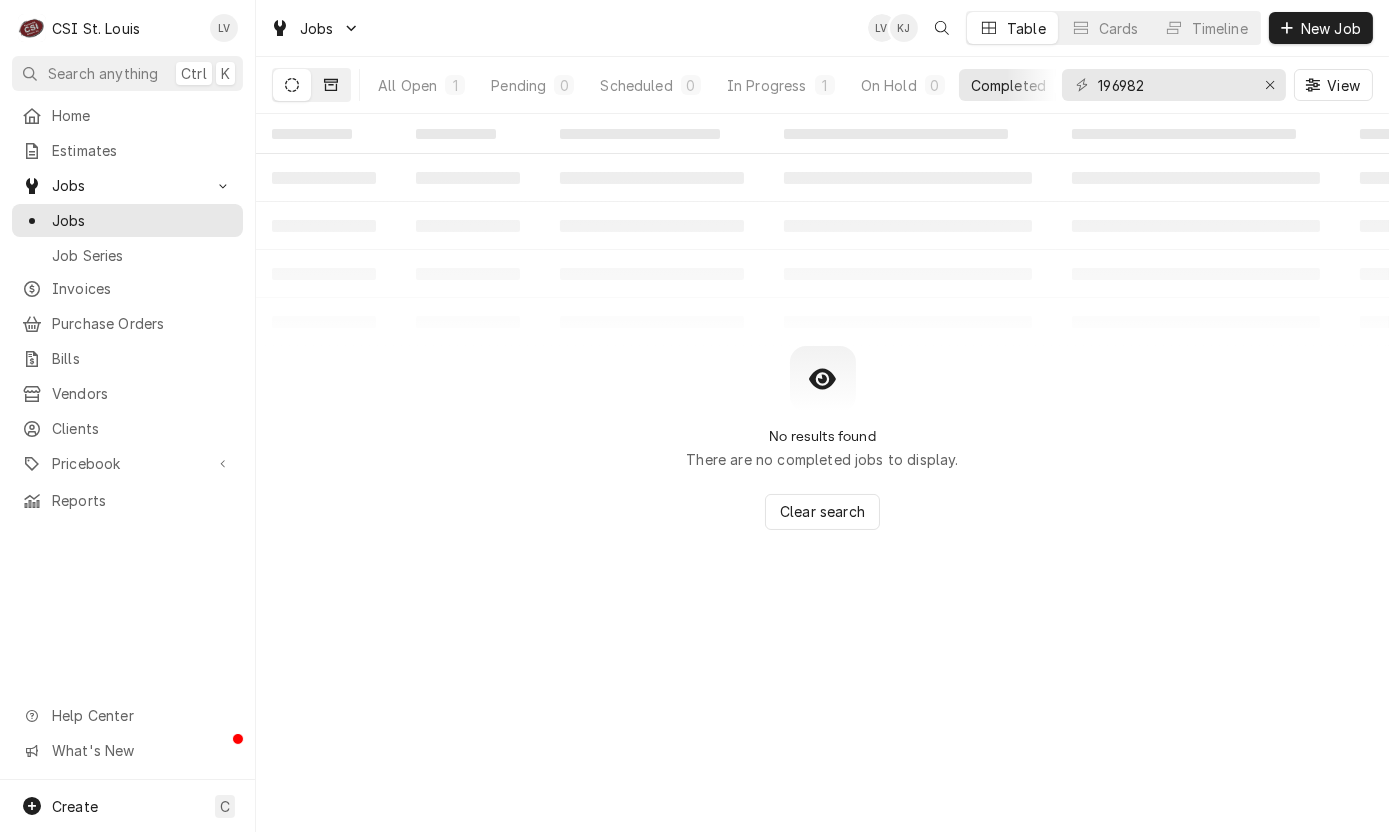 click 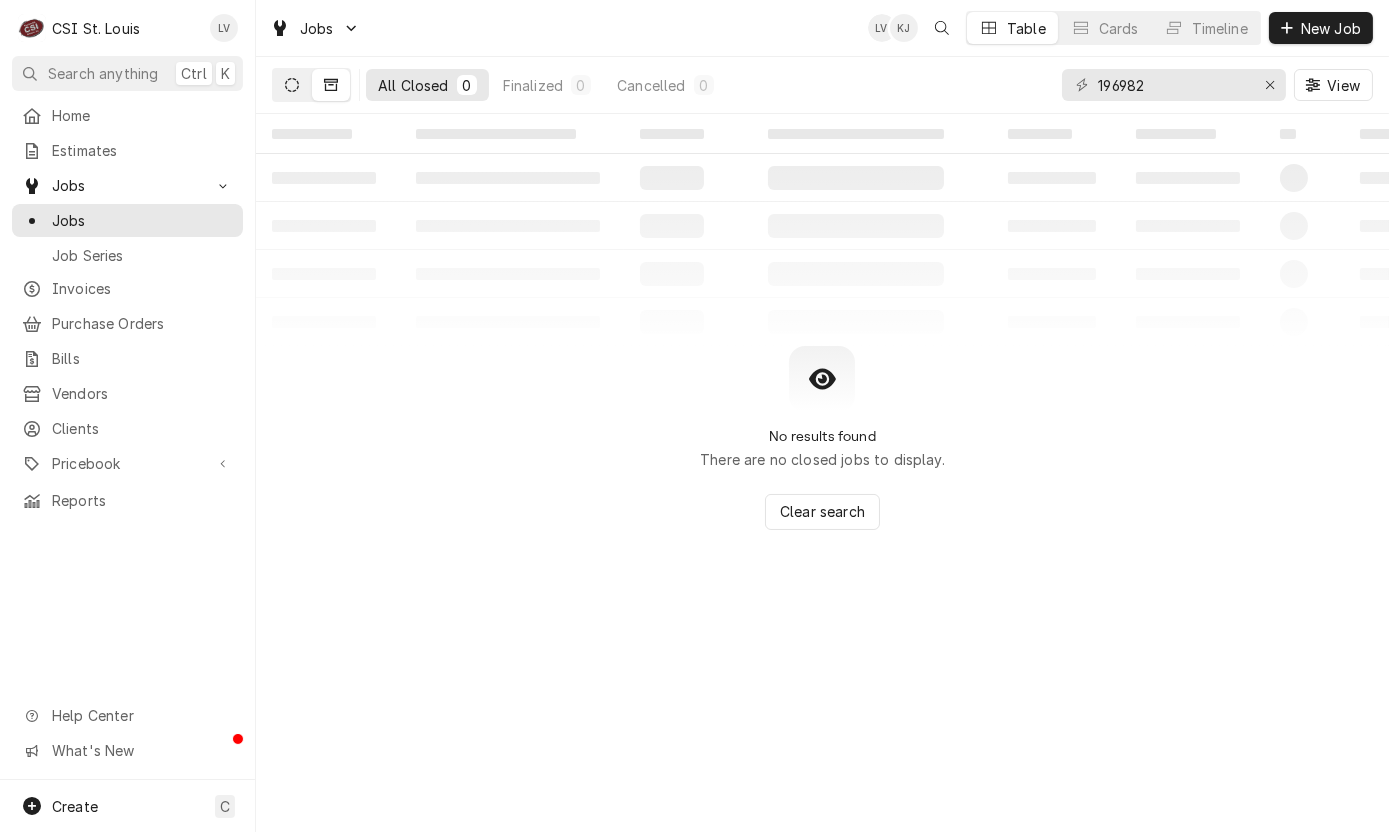 click 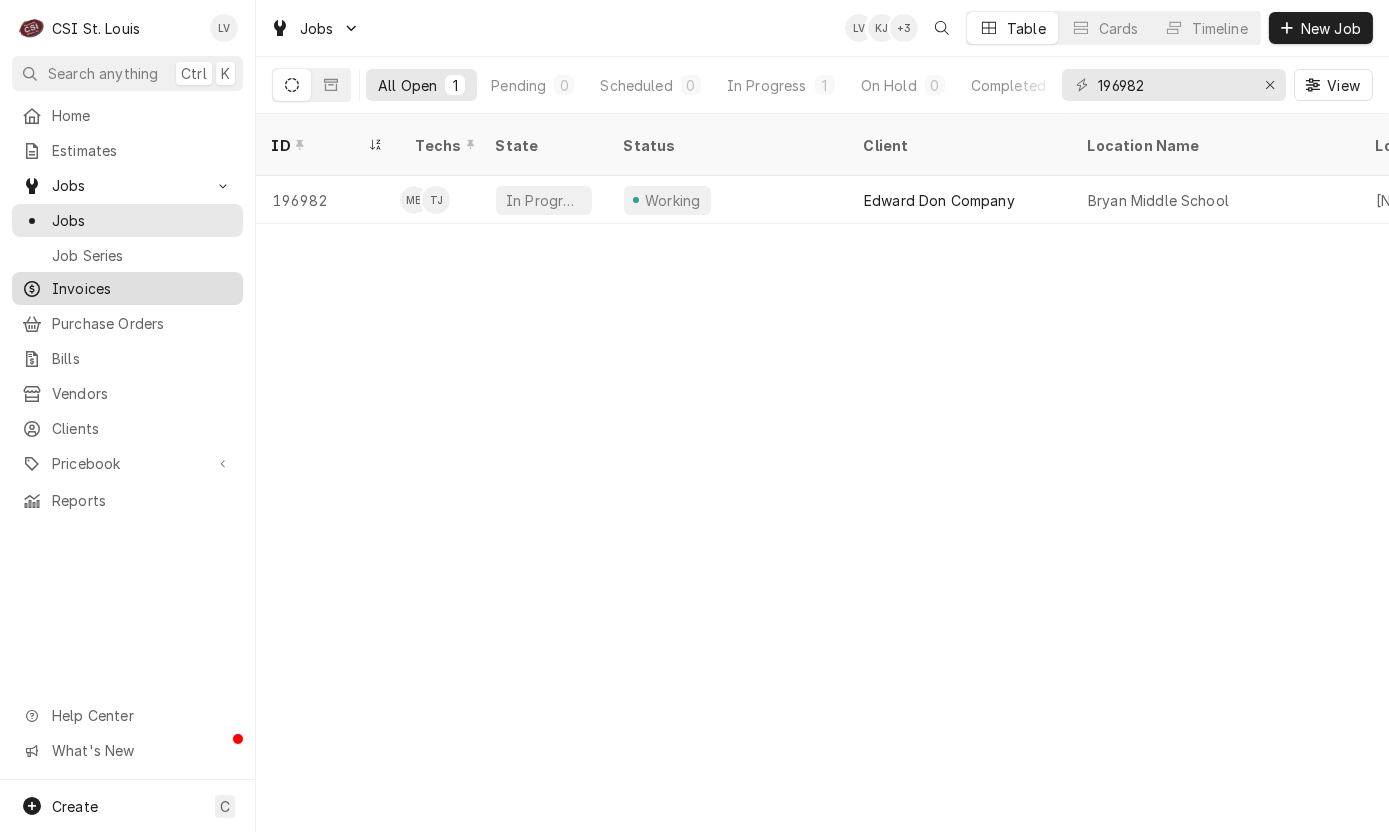 click on "Invoices" at bounding box center [142, 288] 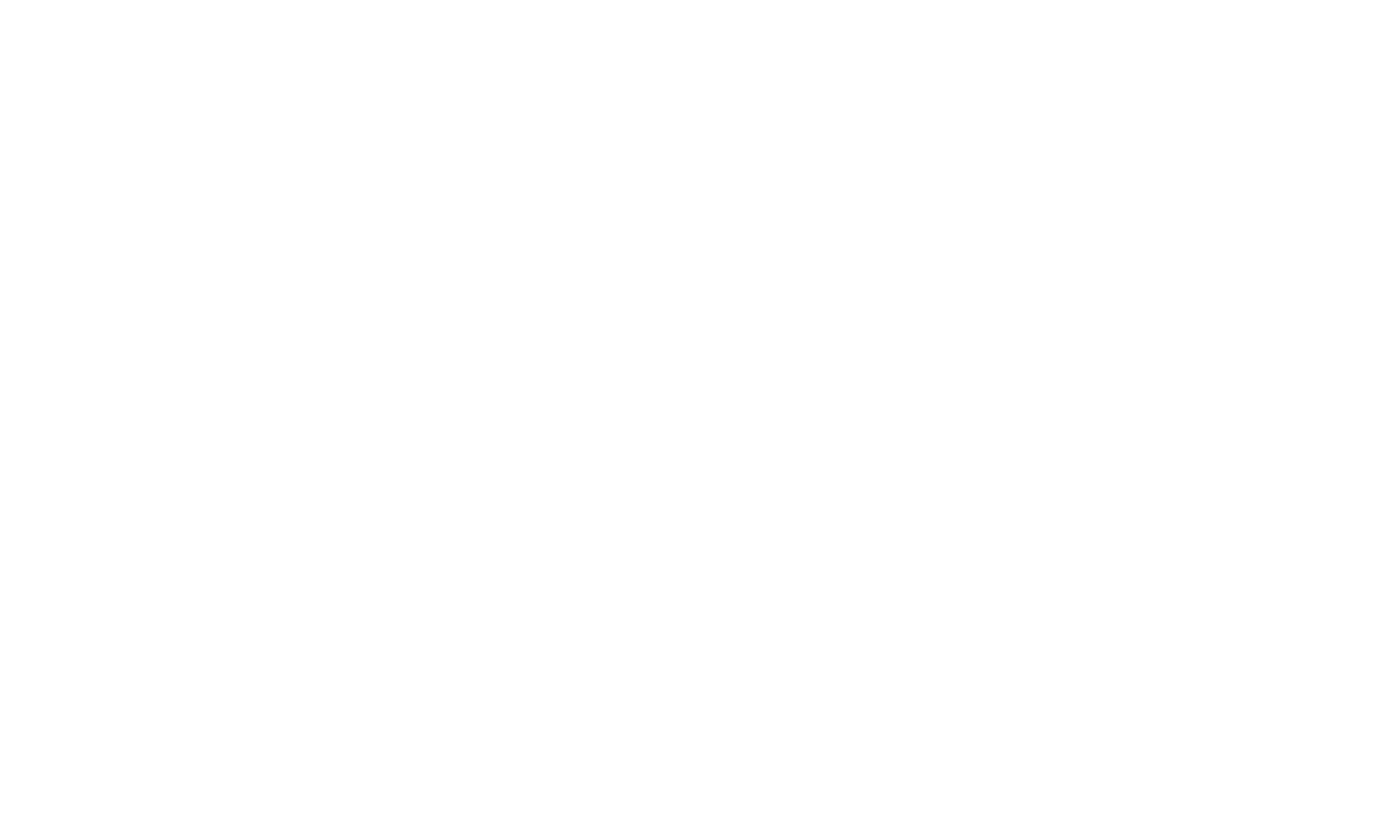 scroll, scrollTop: 0, scrollLeft: 0, axis: both 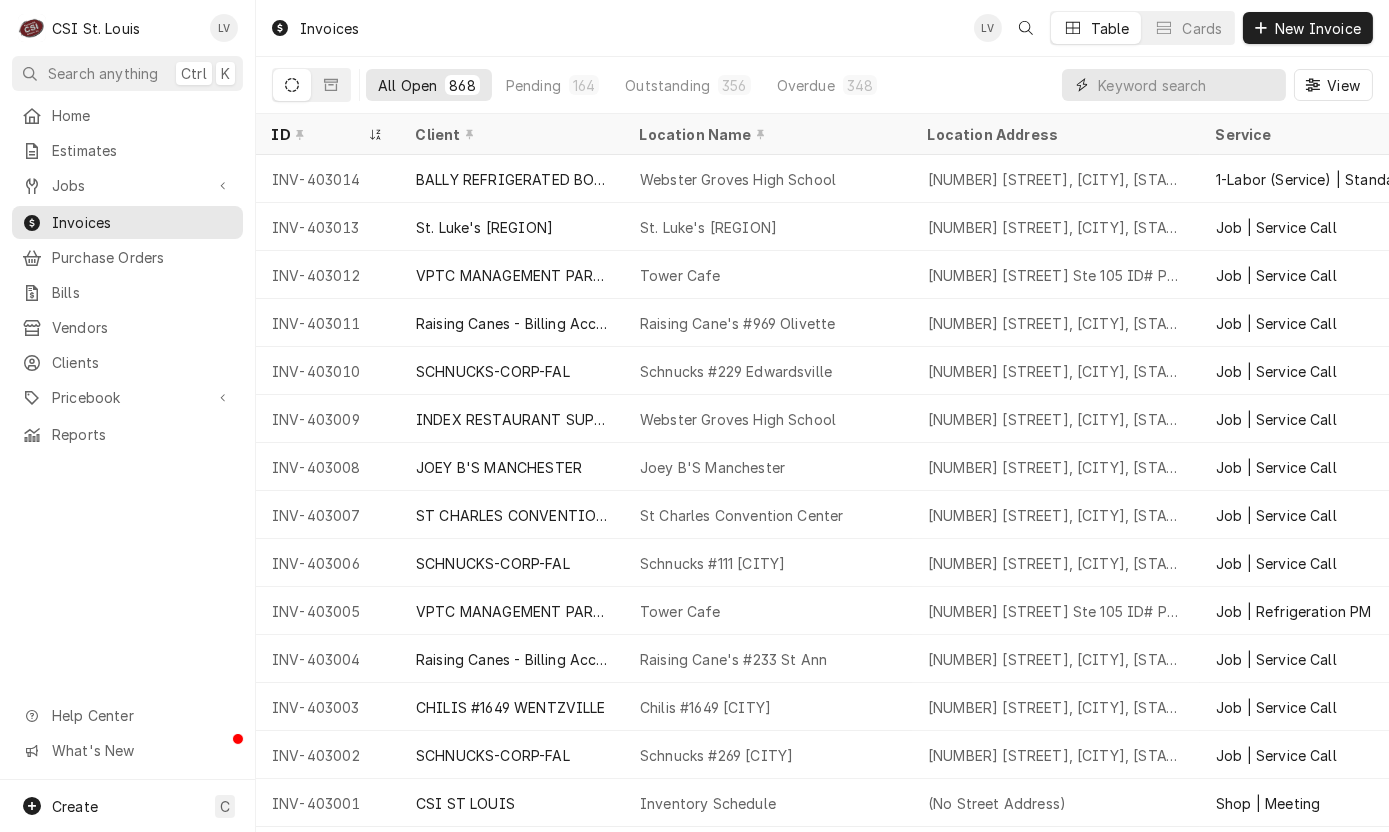 click at bounding box center [1187, 85] 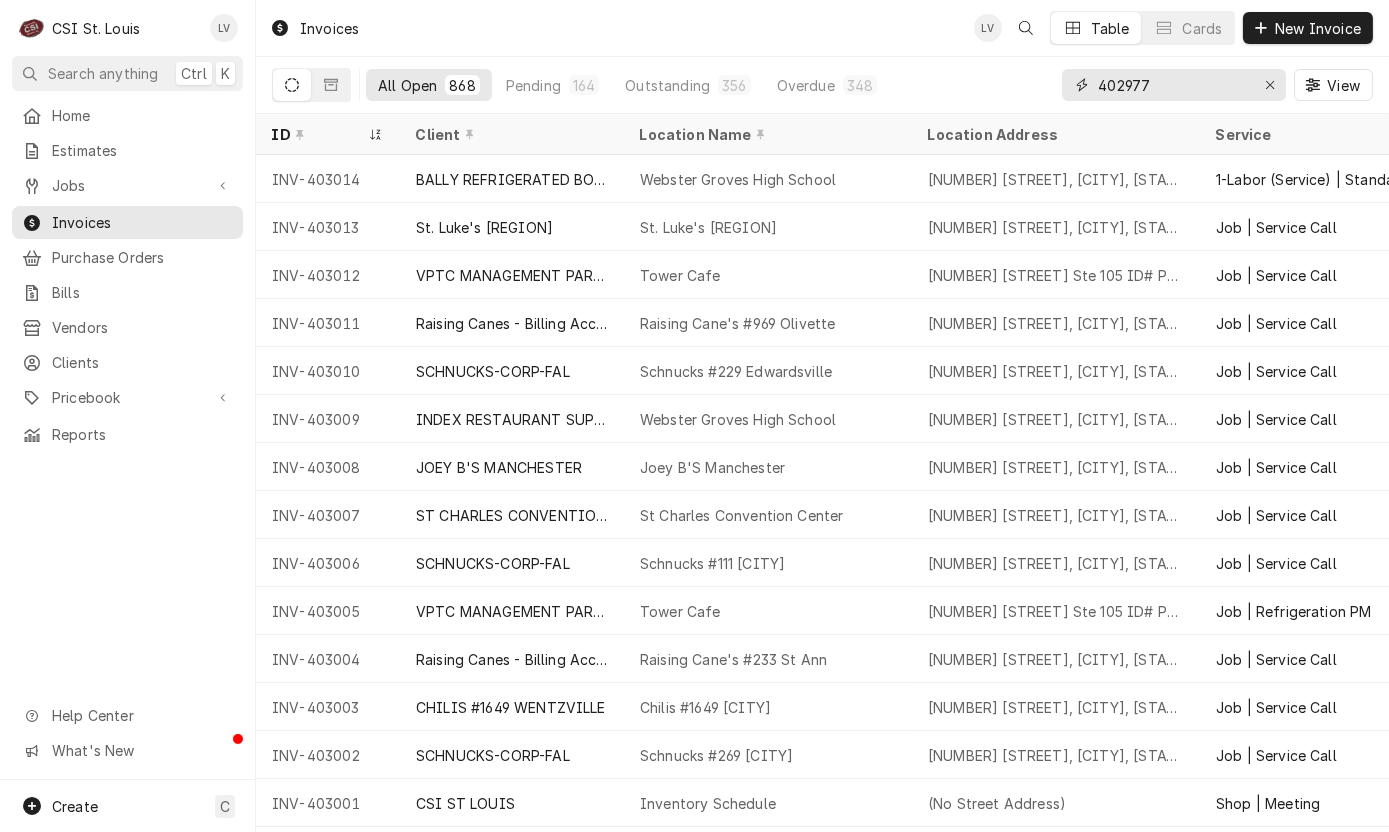 type on "402977" 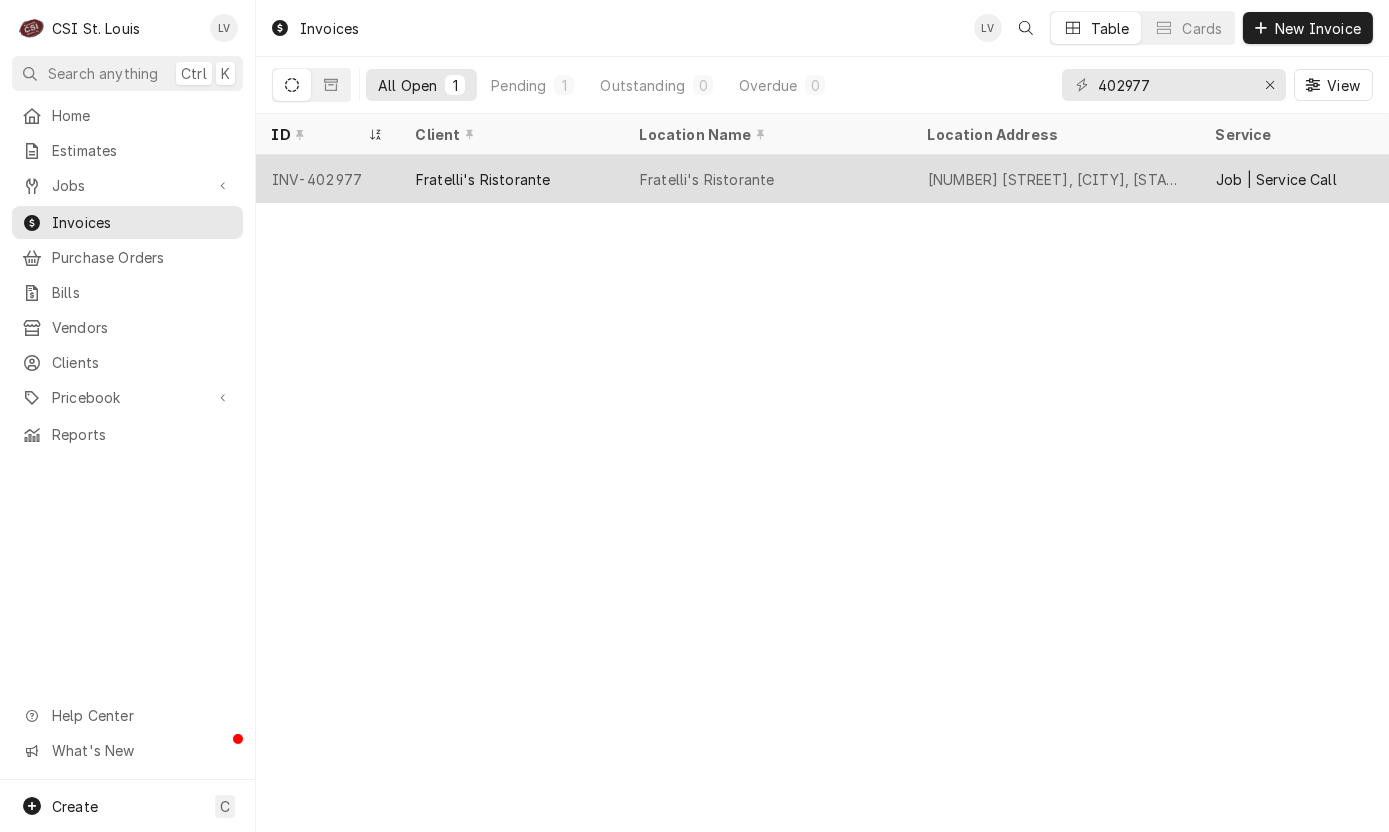 click on "Fratelli's Ristorante" at bounding box center [483, 179] 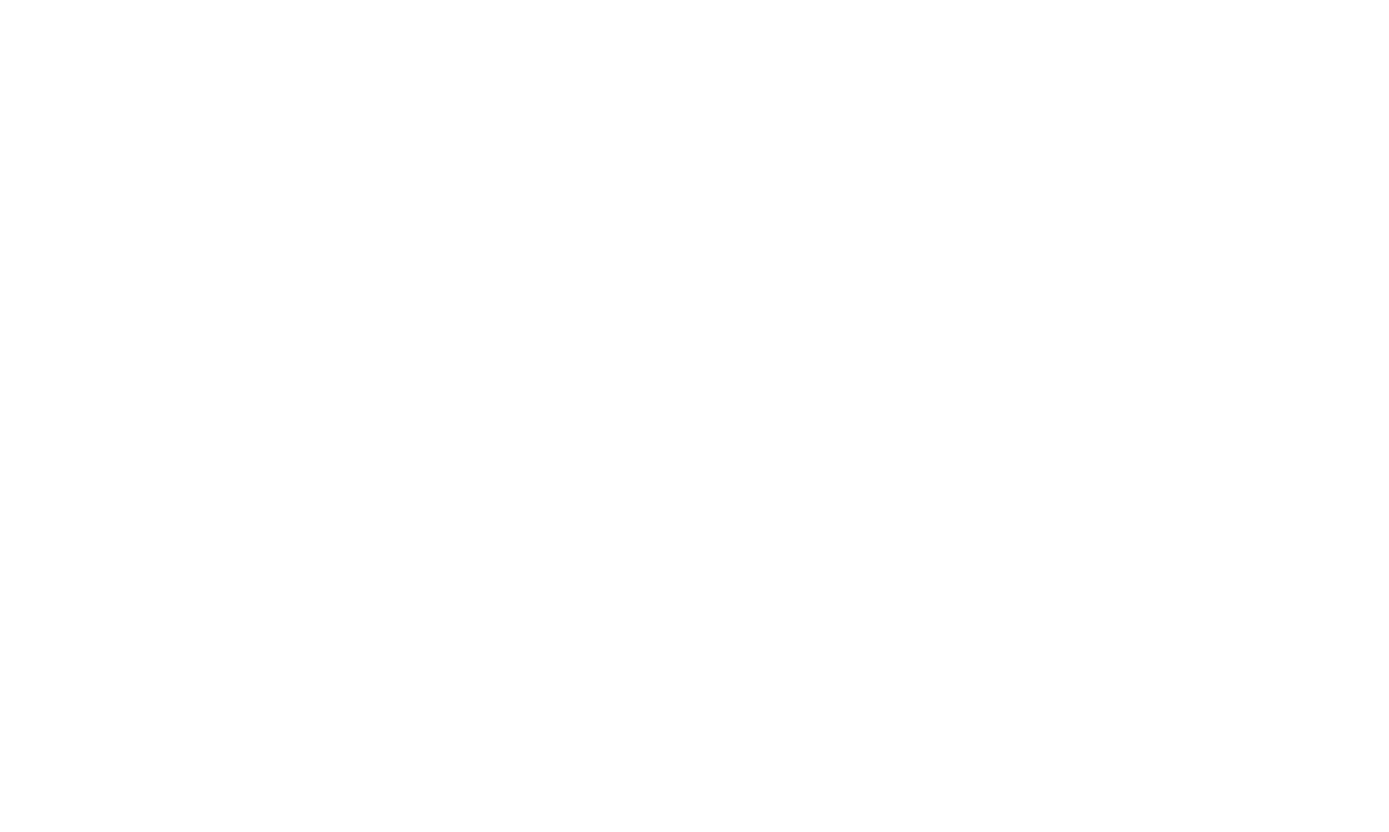 scroll, scrollTop: 0, scrollLeft: 0, axis: both 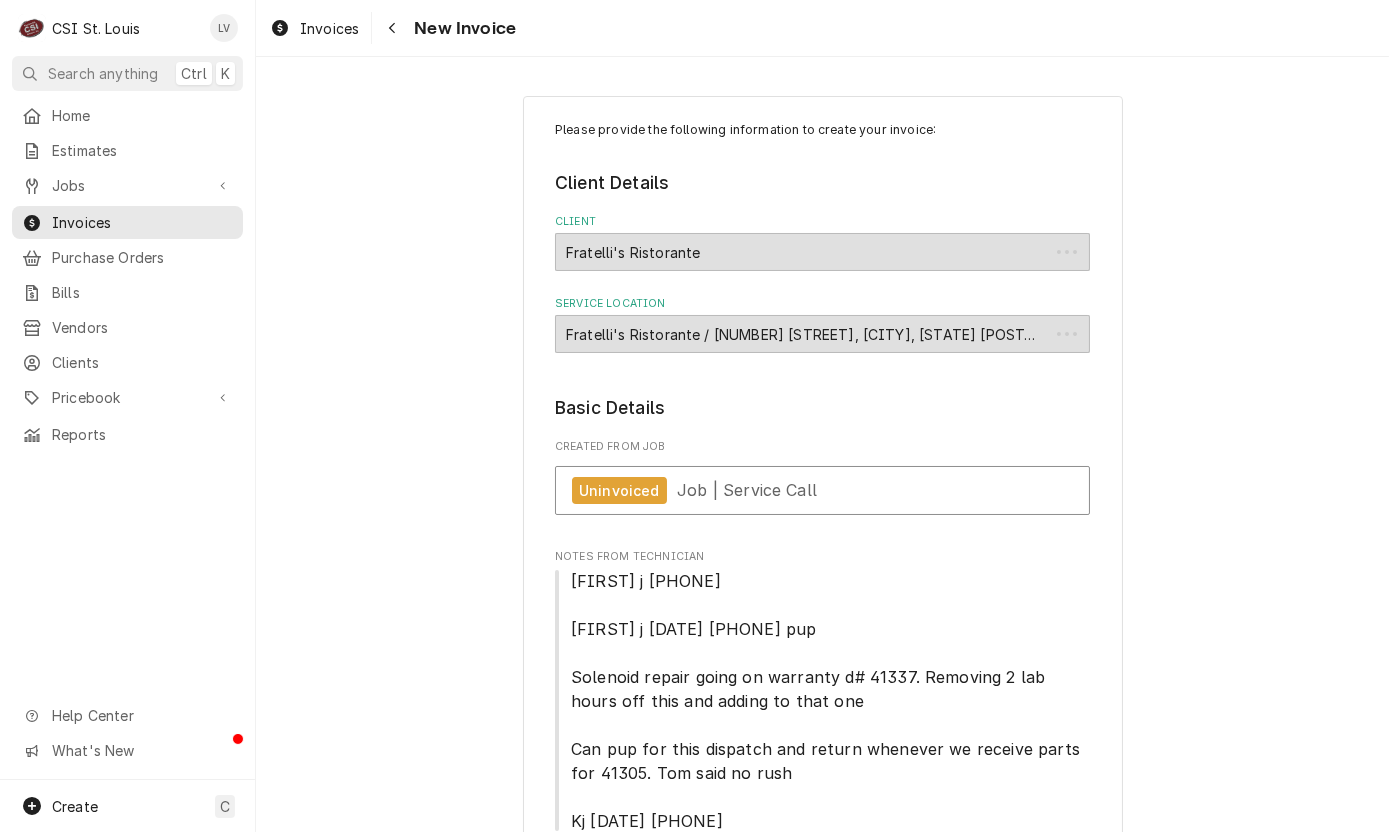 type on "x" 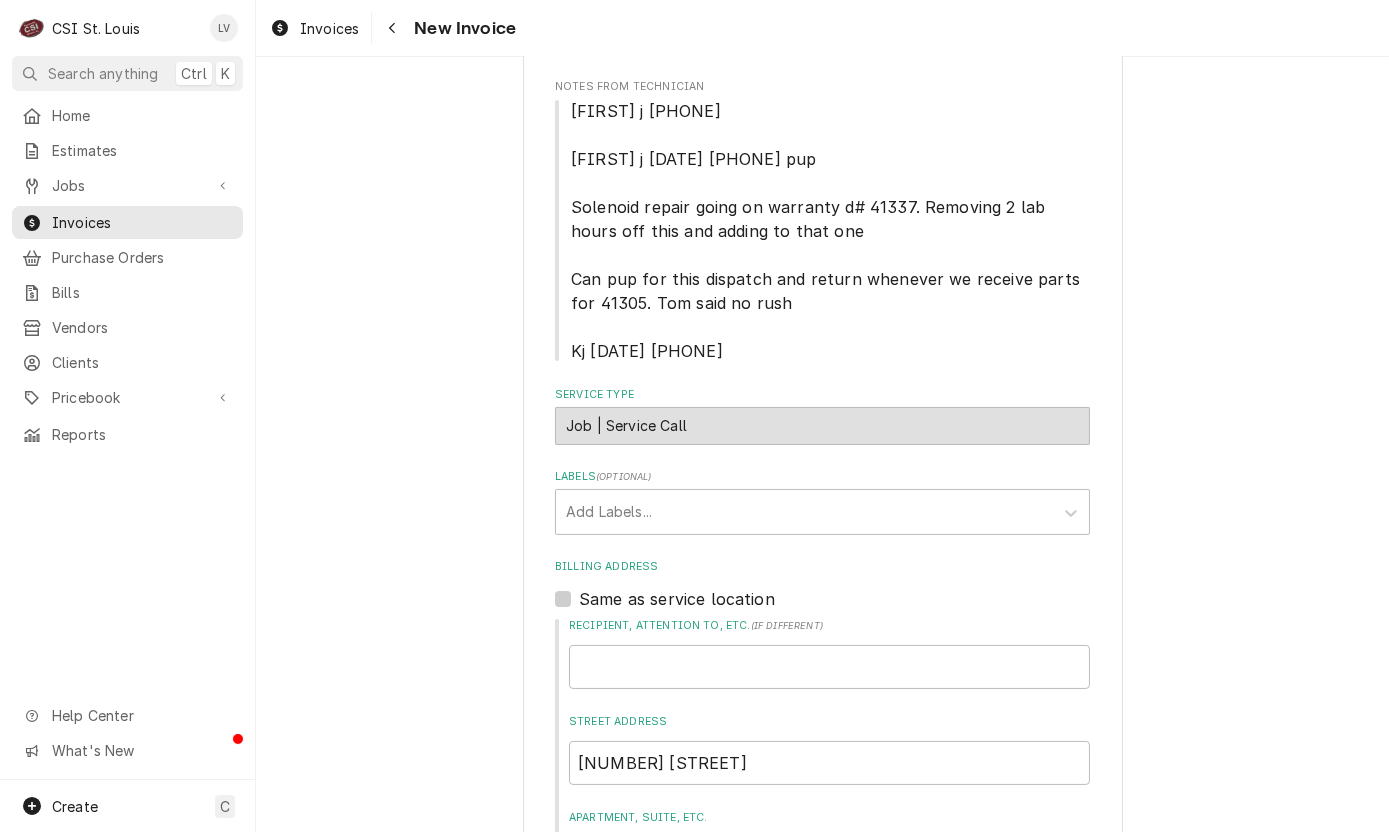 scroll, scrollTop: 300, scrollLeft: 0, axis: vertical 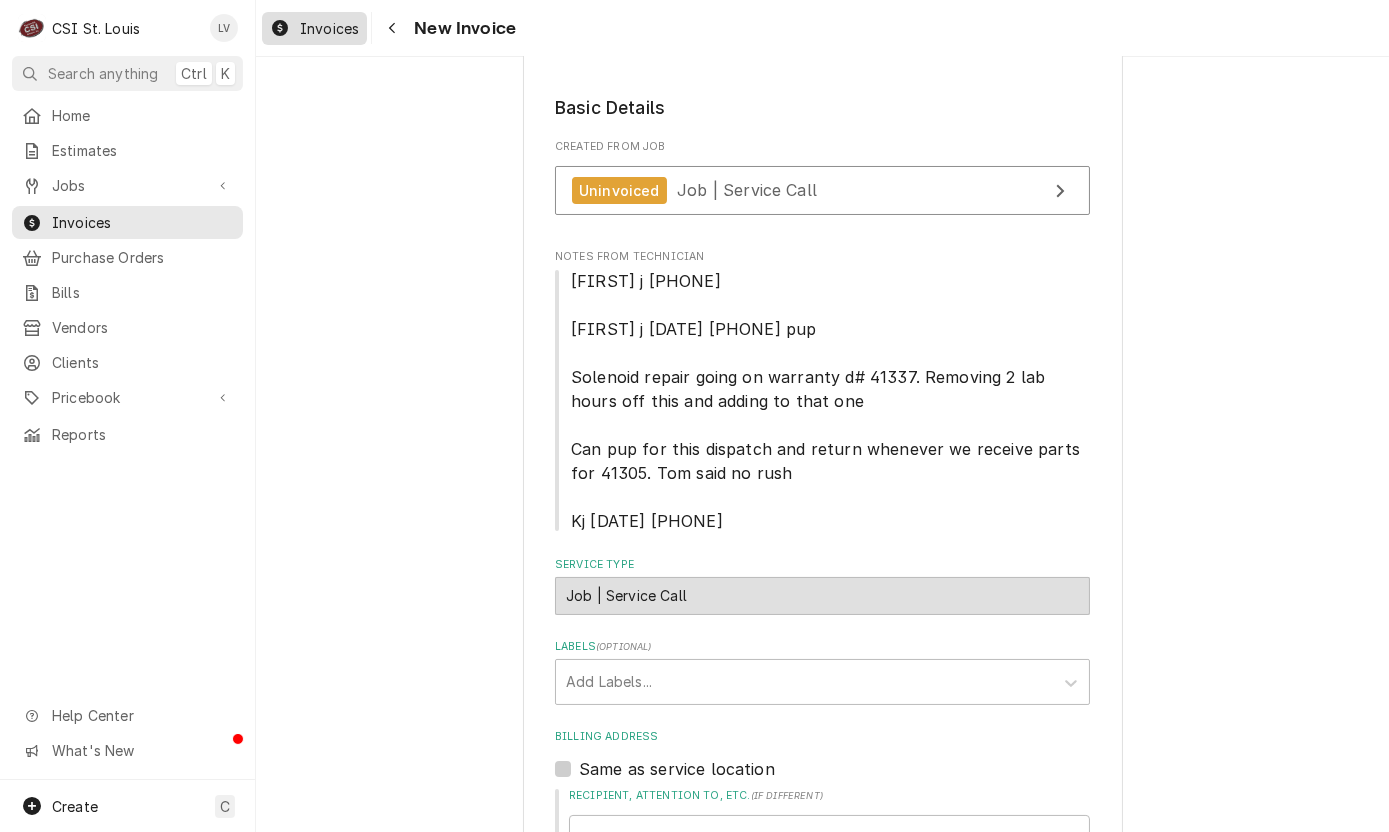 click on "Invoices" at bounding box center [329, 28] 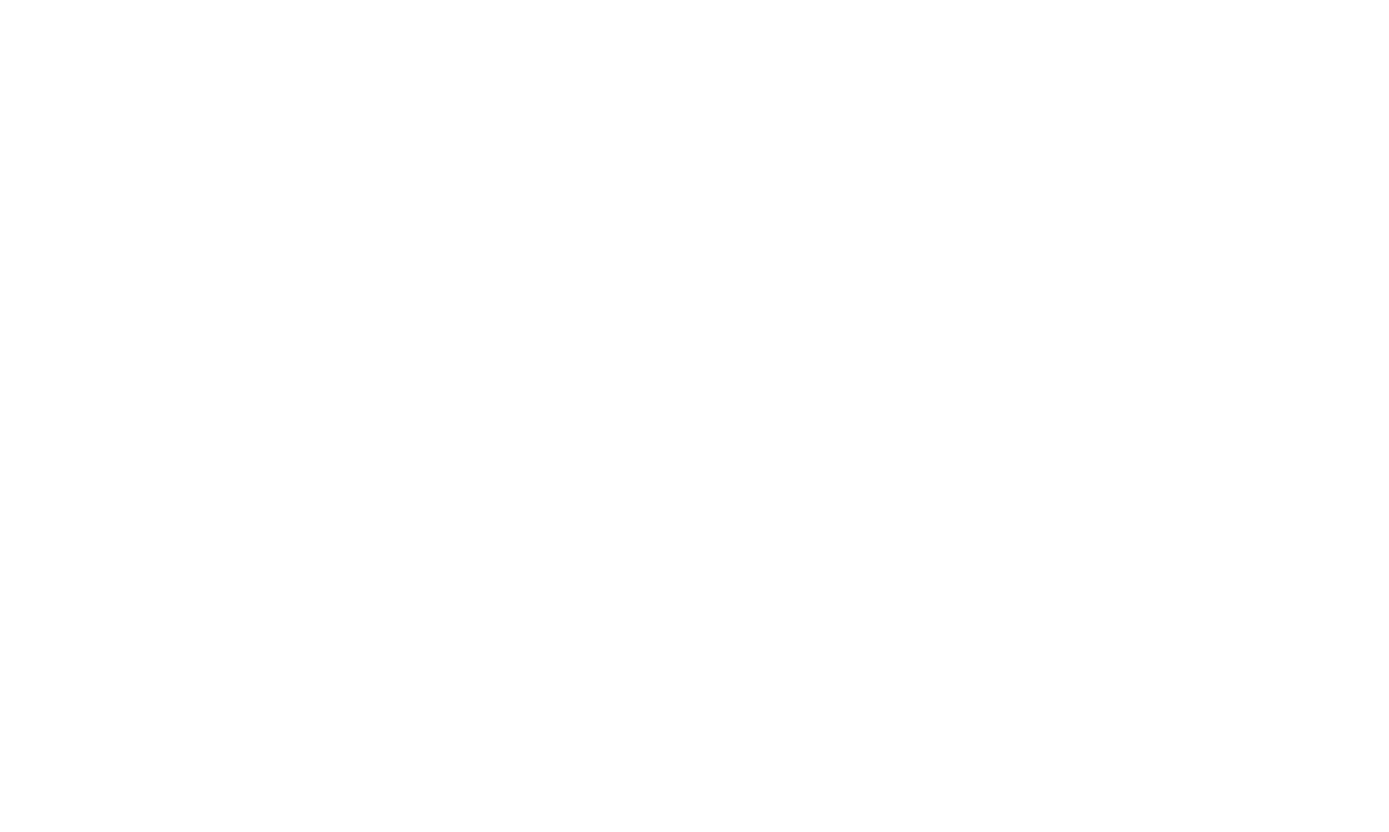 scroll, scrollTop: 0, scrollLeft: 0, axis: both 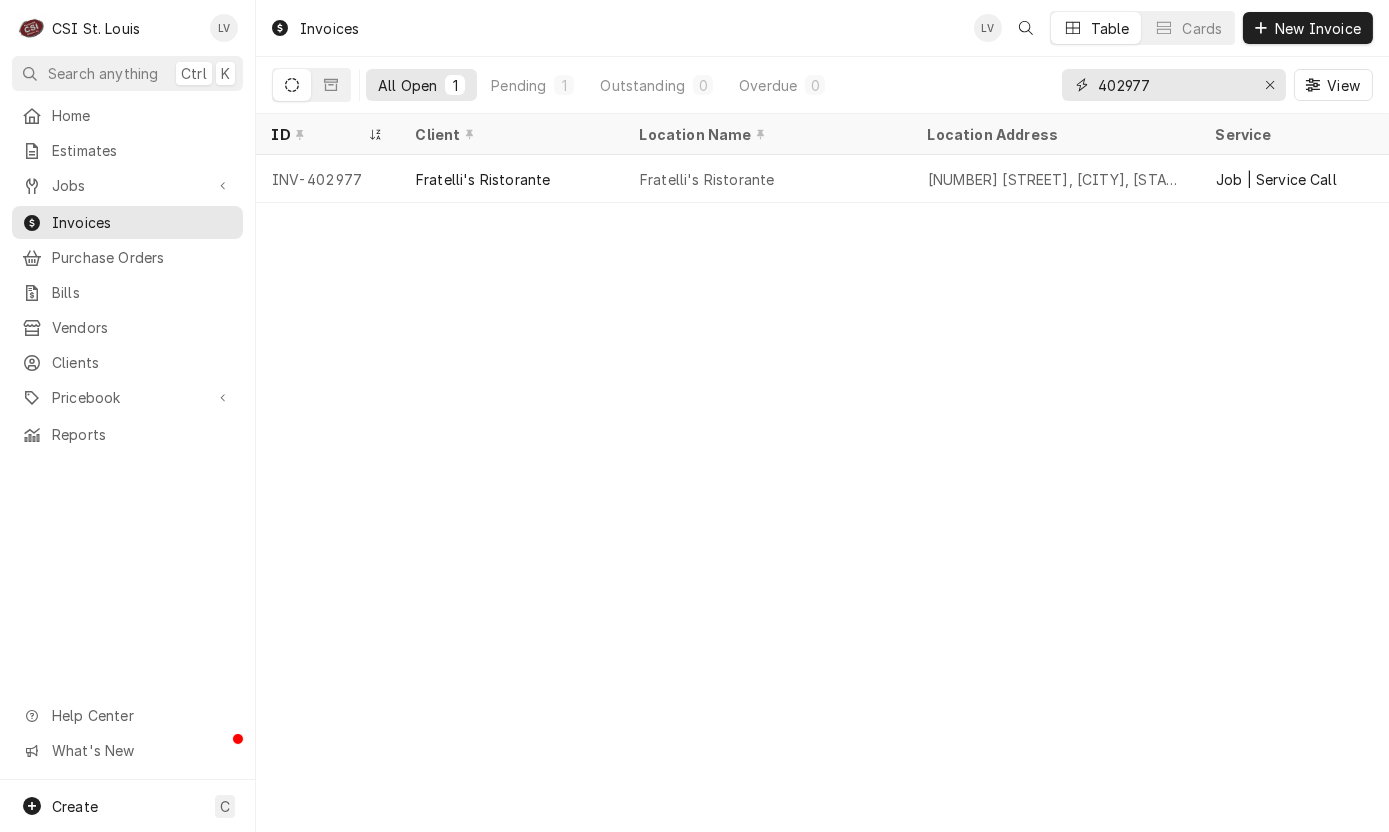 drag, startPoint x: 1158, startPoint y: 83, endPoint x: 1068, endPoint y: 90, distance: 90.27181 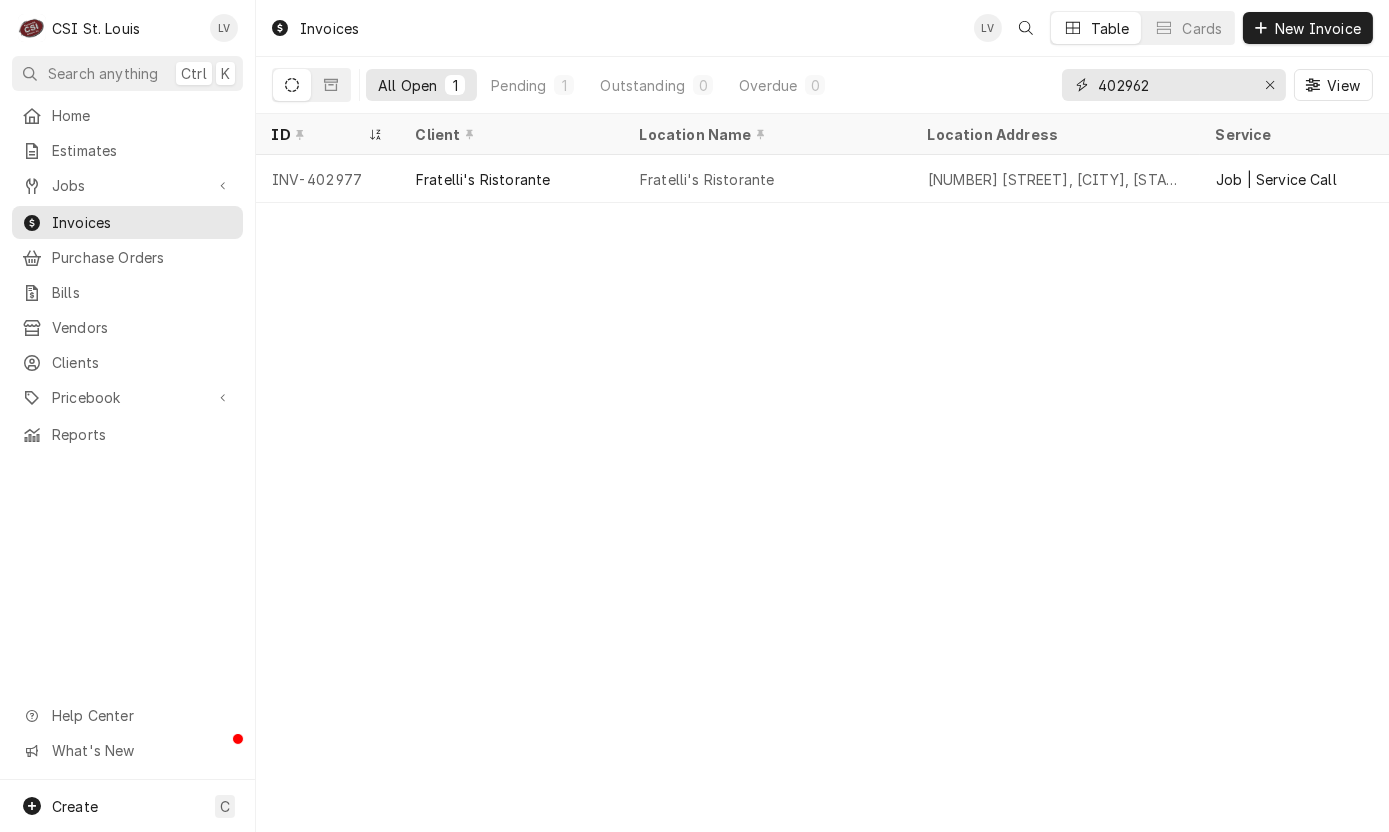 type on "402962" 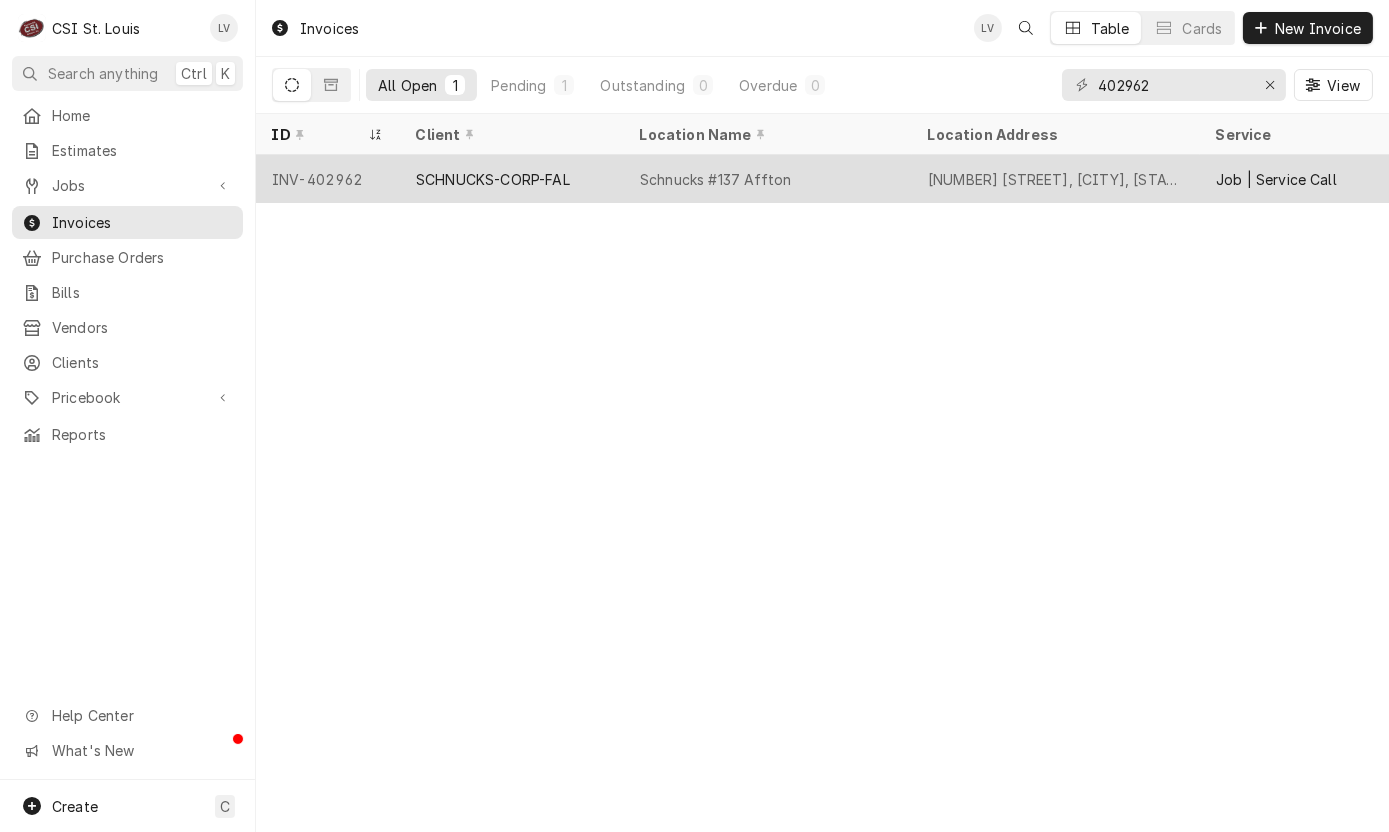 click on "SCHNUCKS-CORP-FAL" at bounding box center (512, 179) 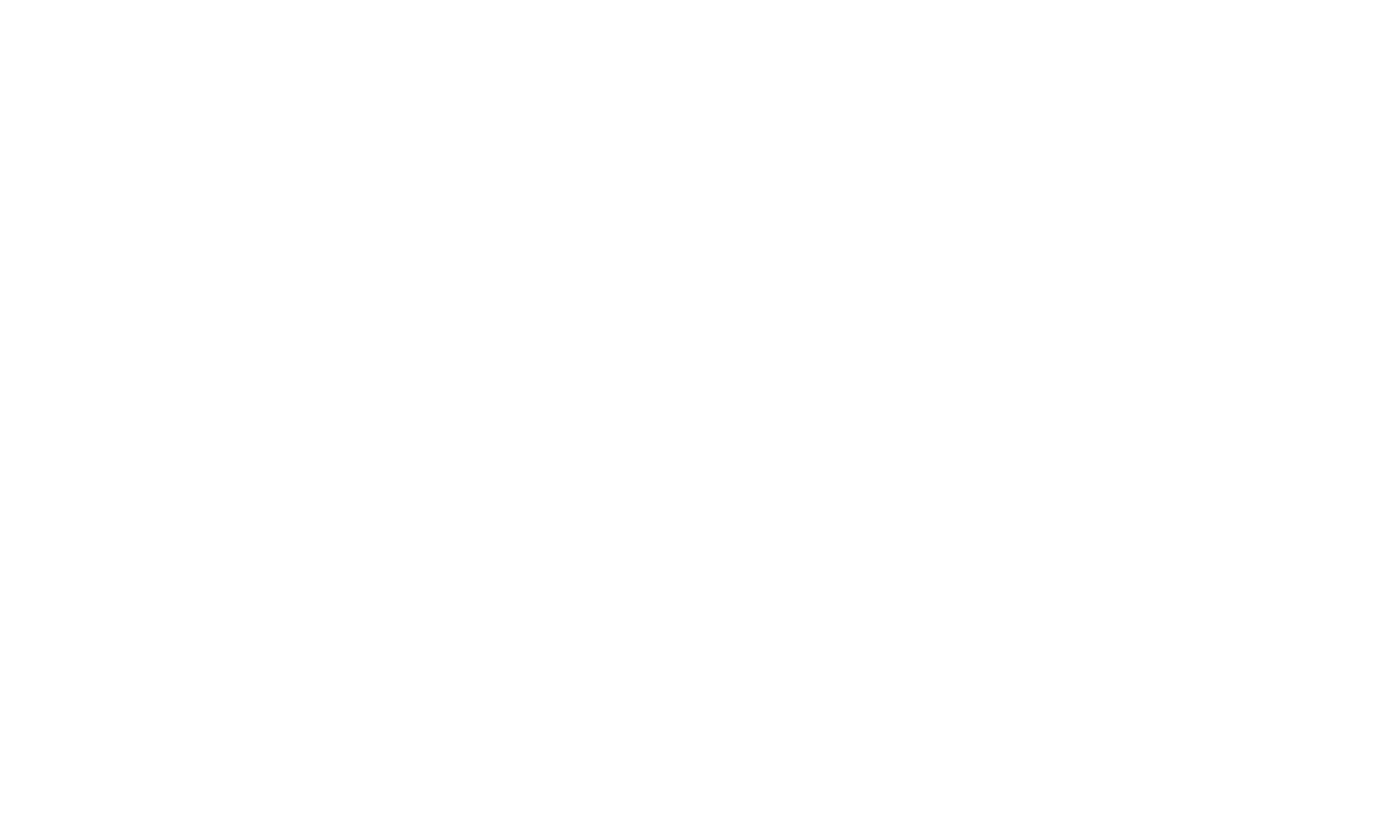 scroll, scrollTop: 0, scrollLeft: 0, axis: both 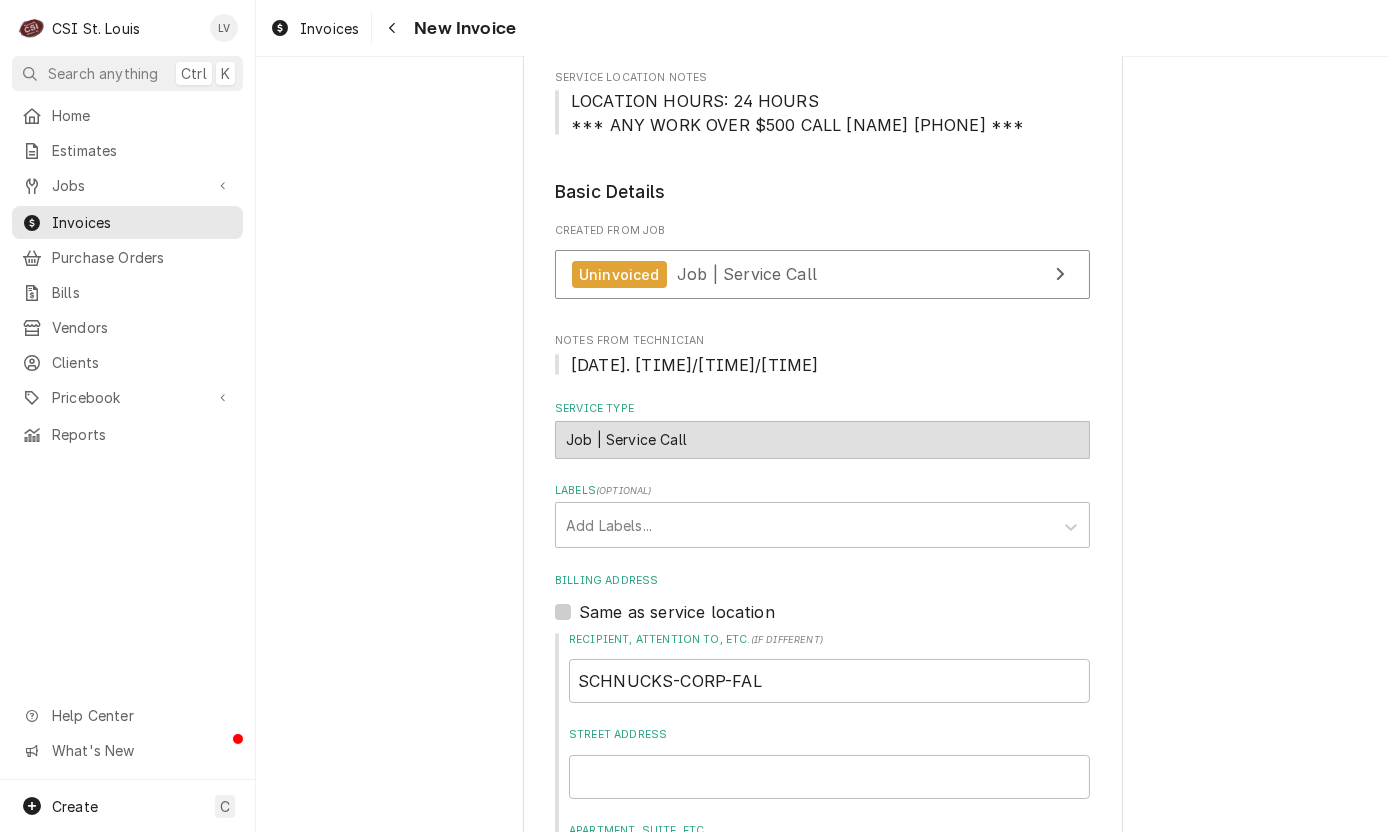 click on "07/25/25. 10:30/11:15/12:15" at bounding box center [694, 365] 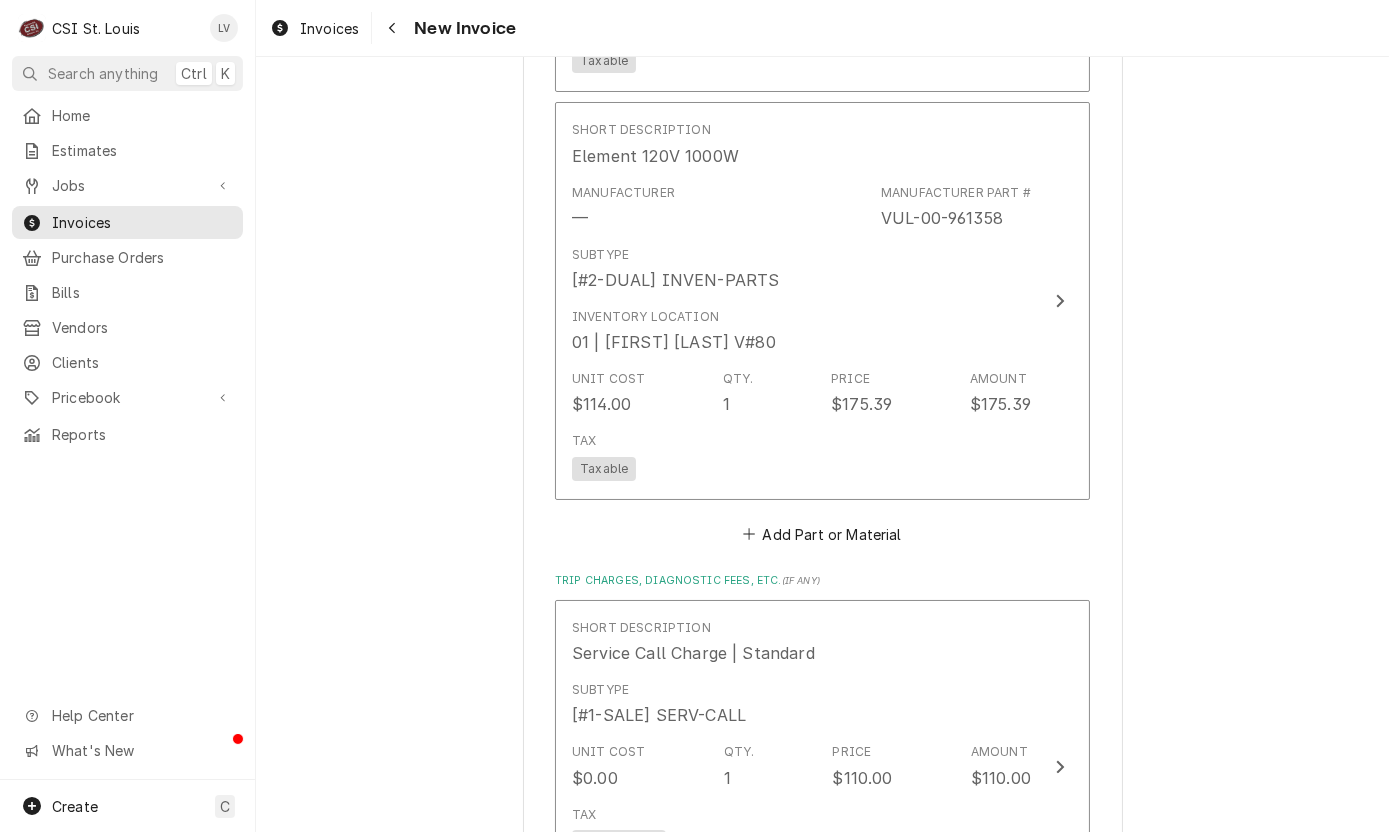scroll, scrollTop: 4900, scrollLeft: 0, axis: vertical 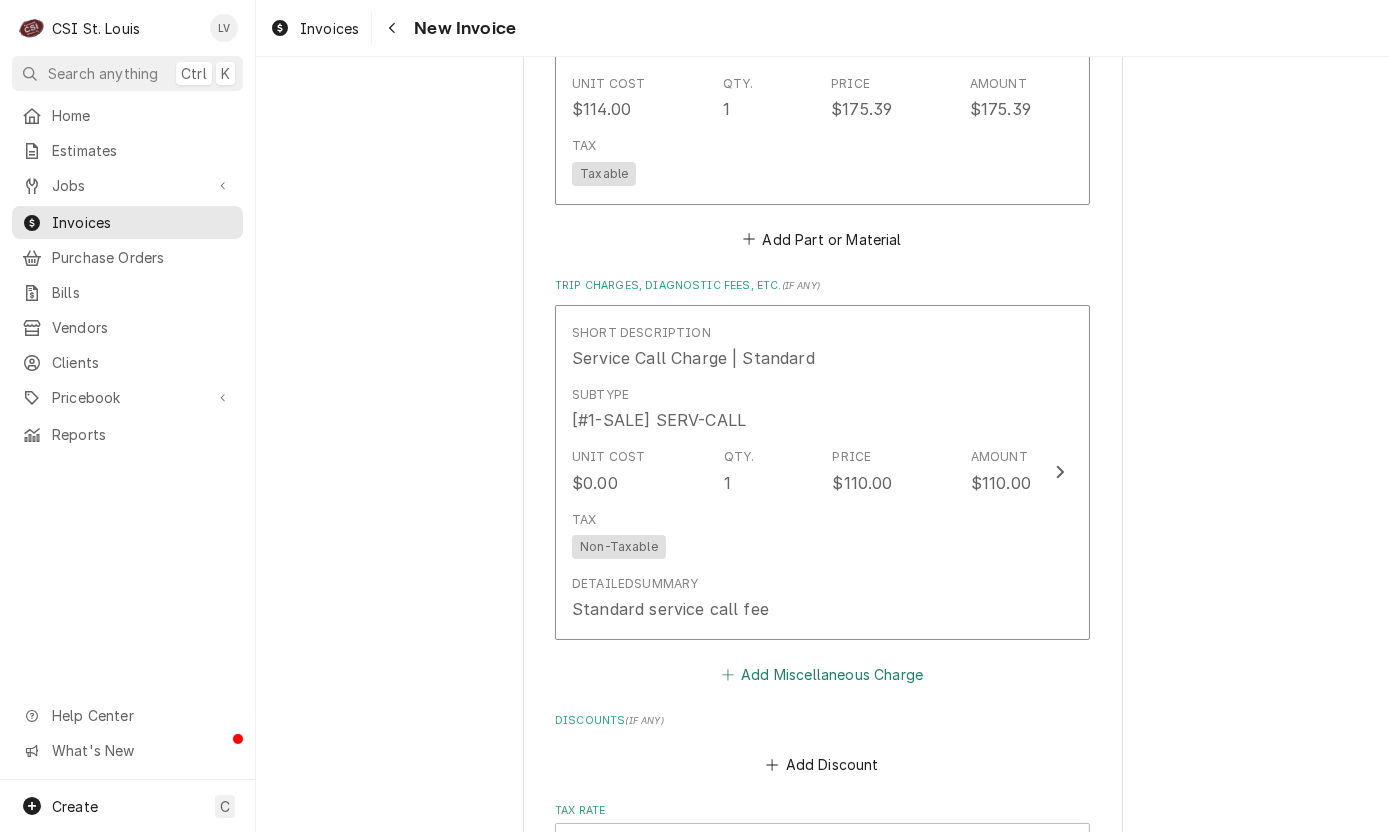 click on "Add Miscellaneous Charge" at bounding box center [822, 674] 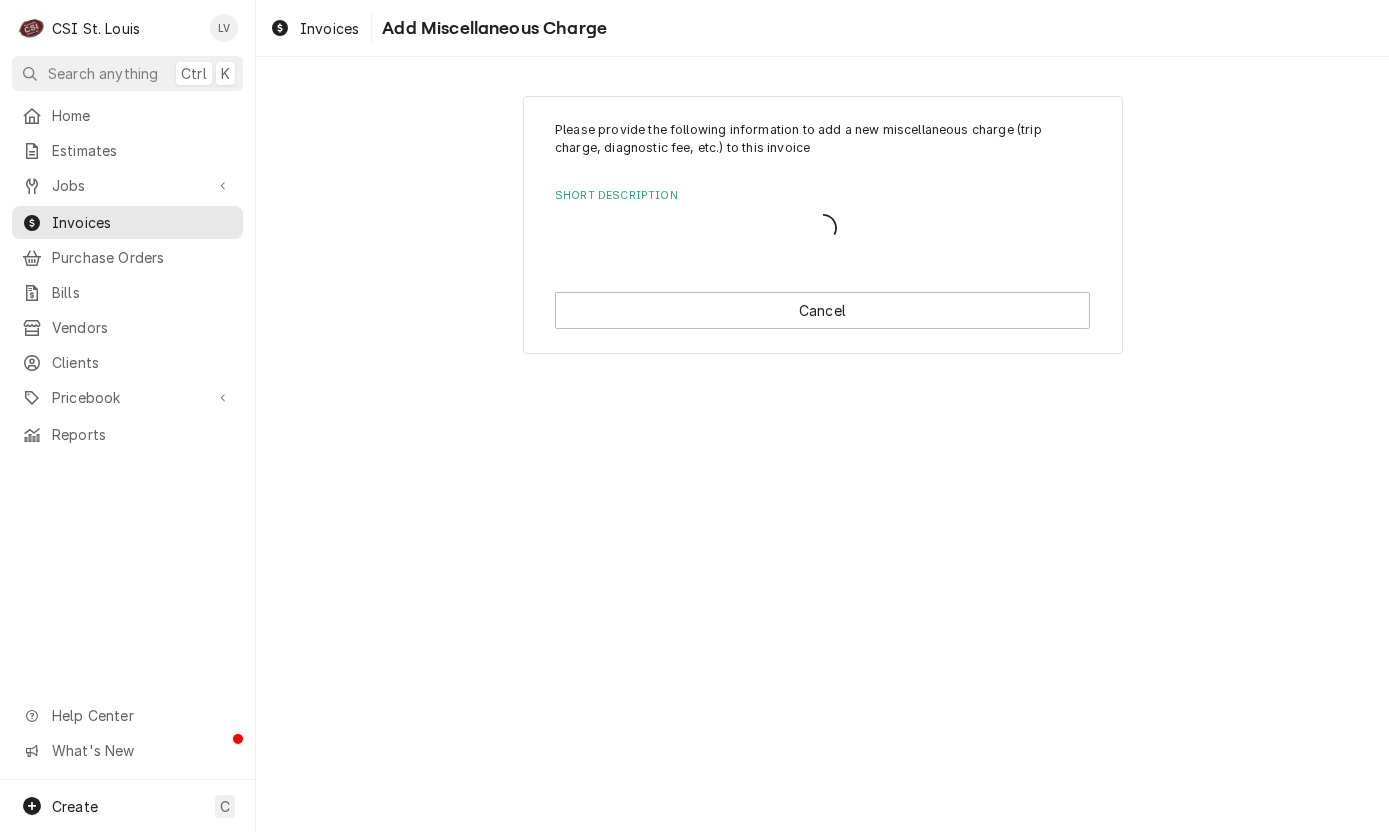 scroll, scrollTop: 0, scrollLeft: 0, axis: both 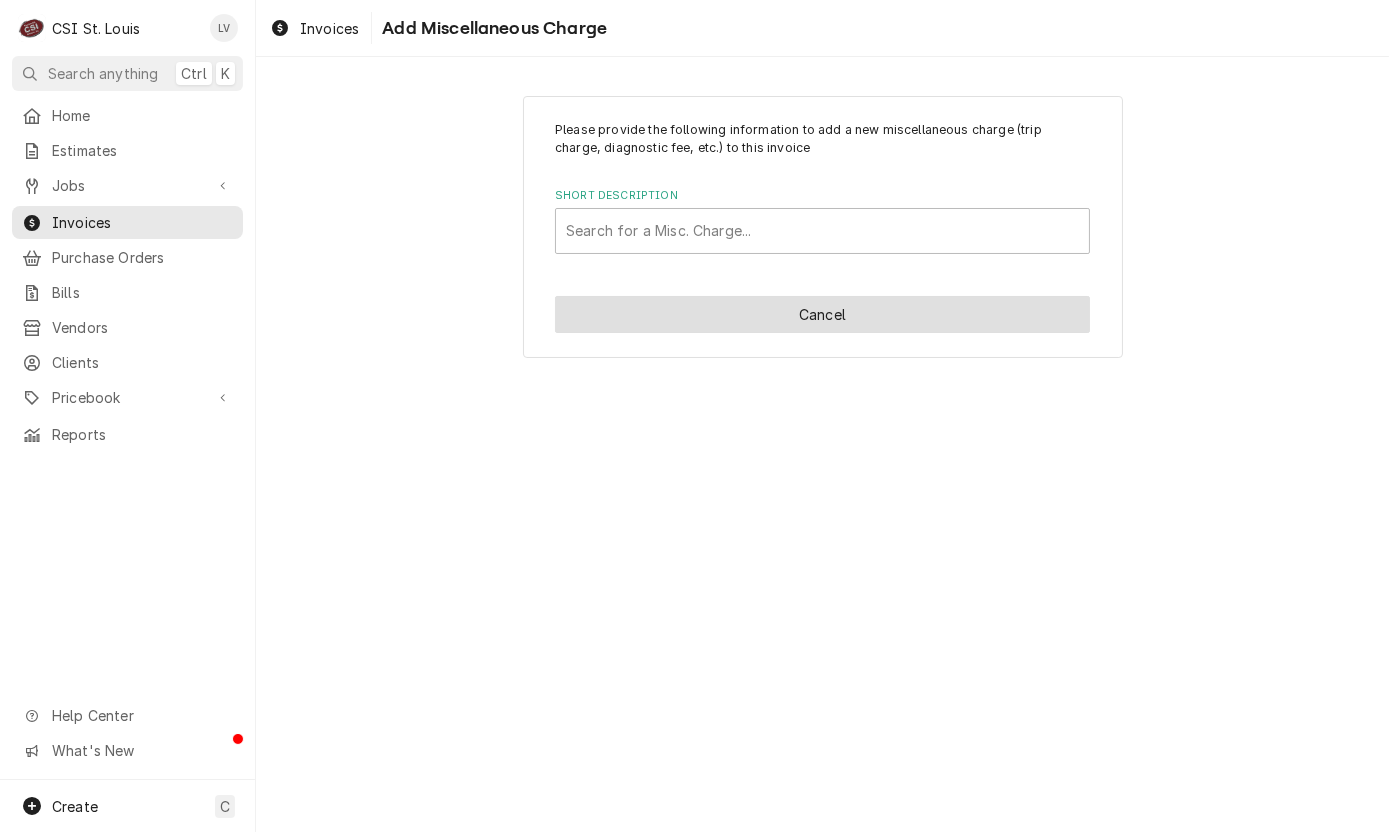 click on "Cancel" at bounding box center (822, 314) 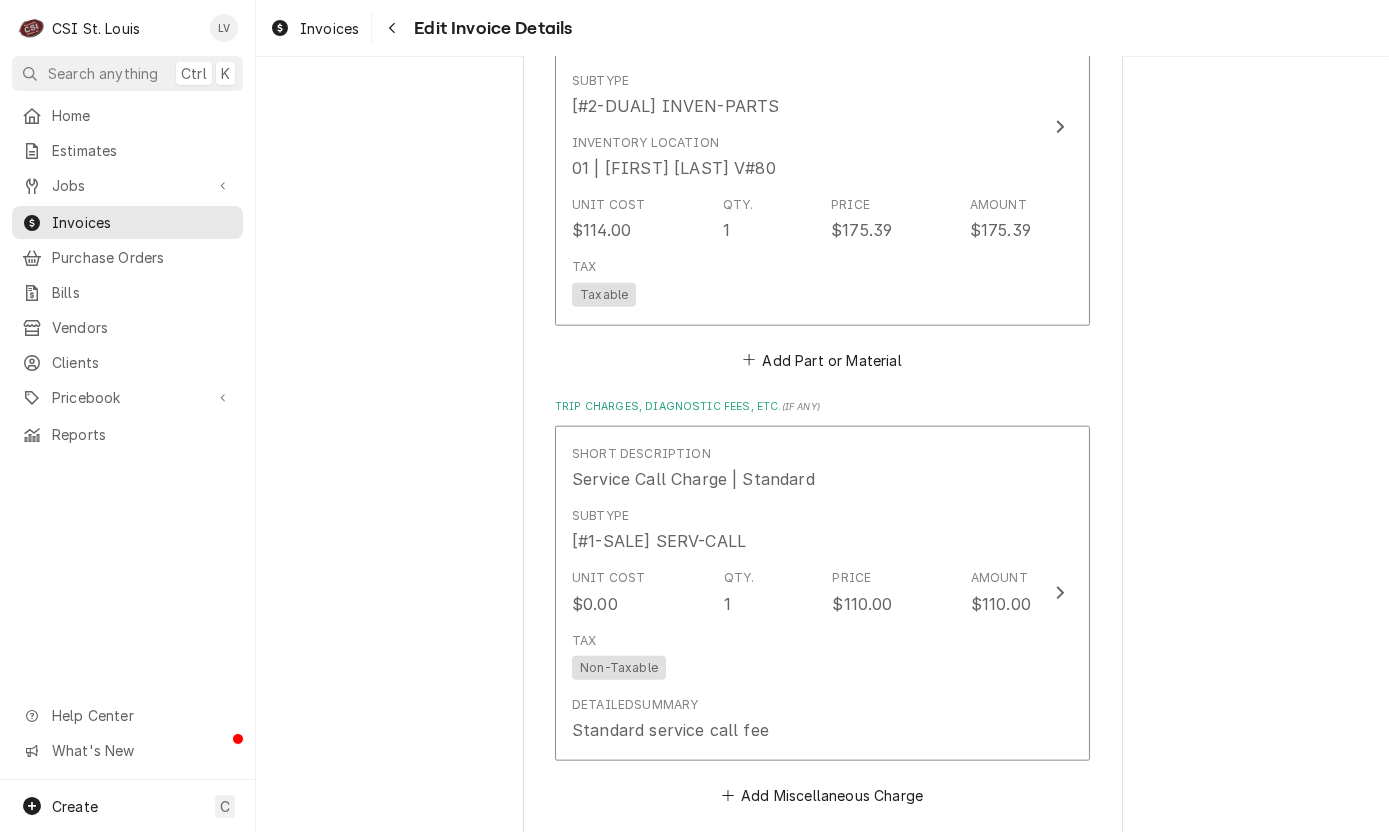 scroll, scrollTop: 4949, scrollLeft: 0, axis: vertical 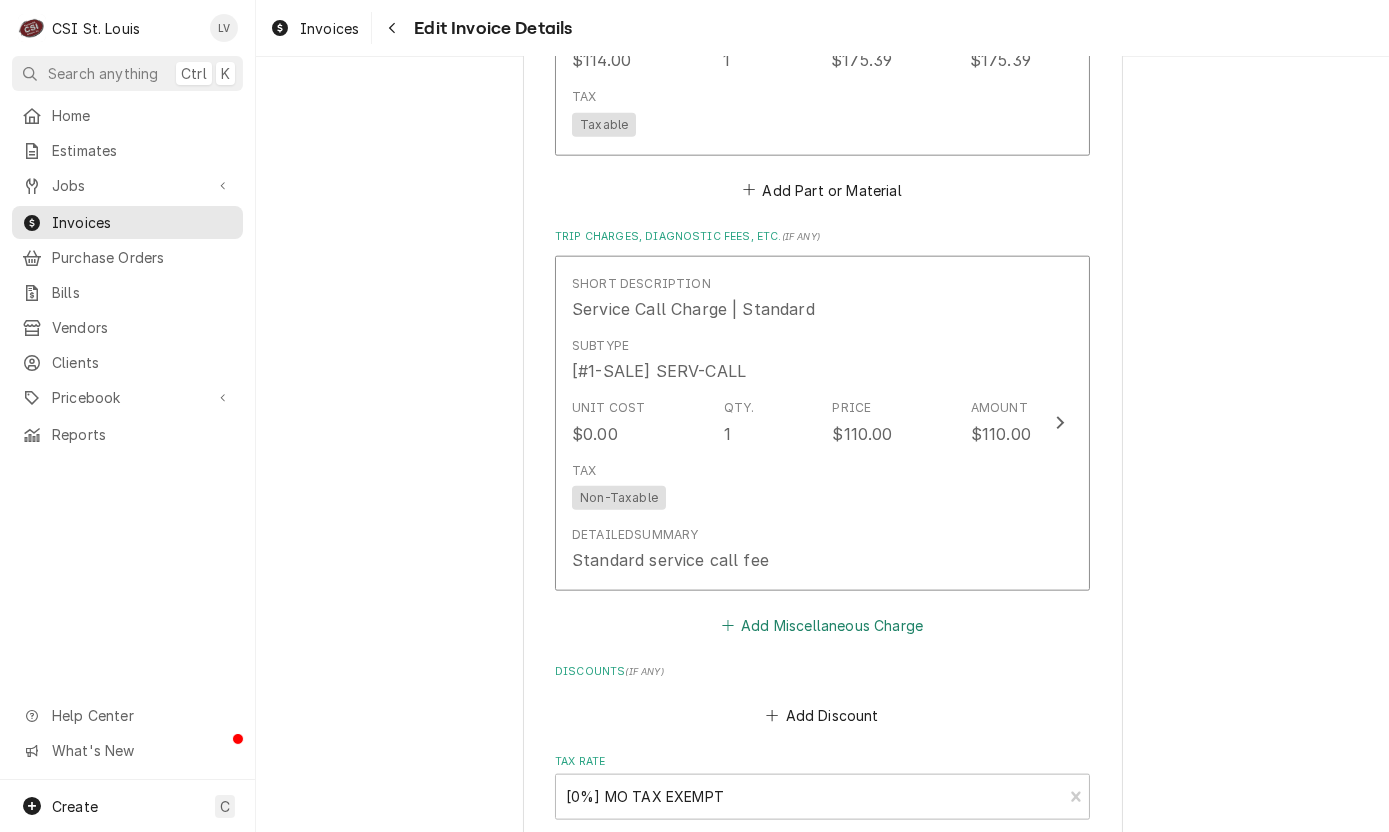 click on "Add Miscellaneous Charge" at bounding box center [822, 625] 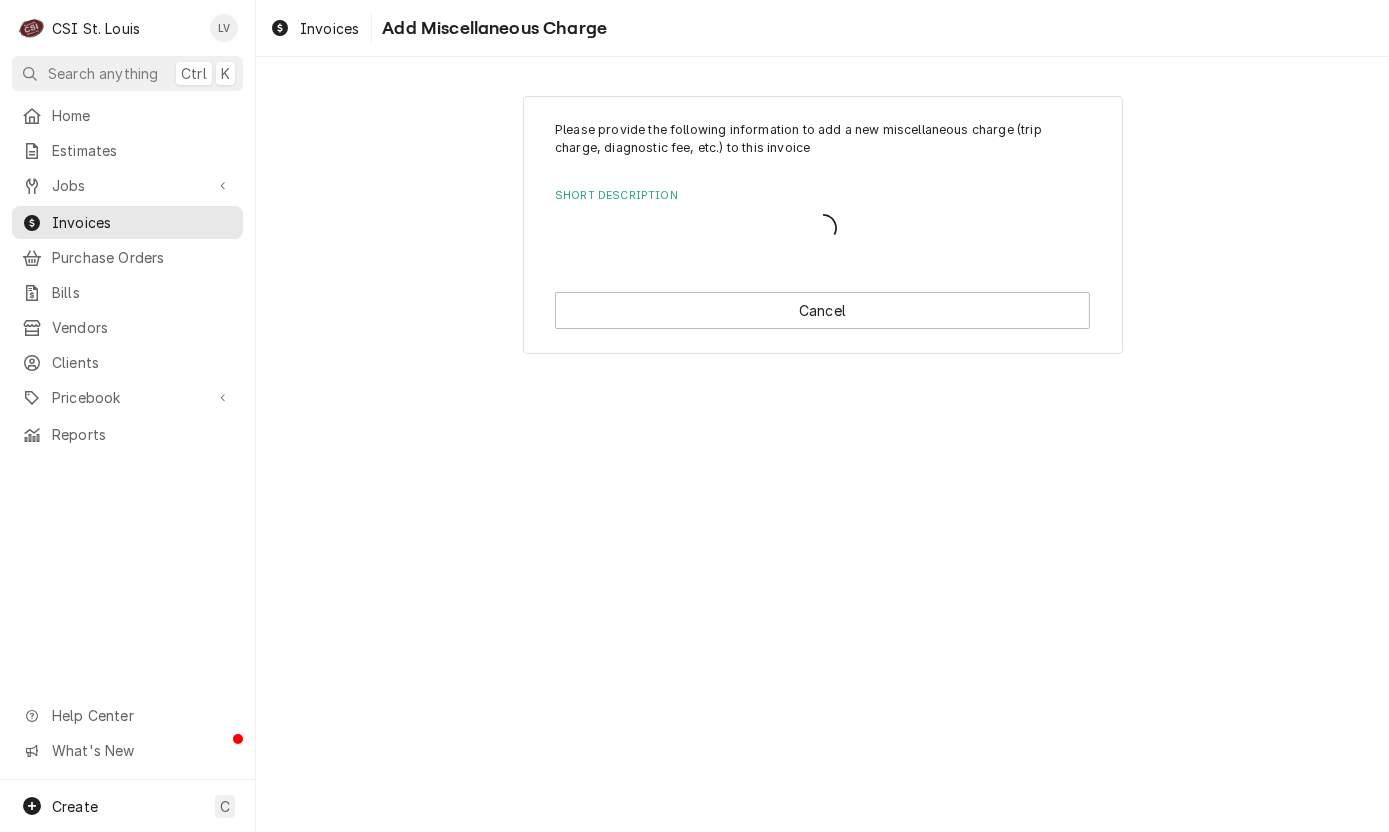 scroll, scrollTop: 0, scrollLeft: 0, axis: both 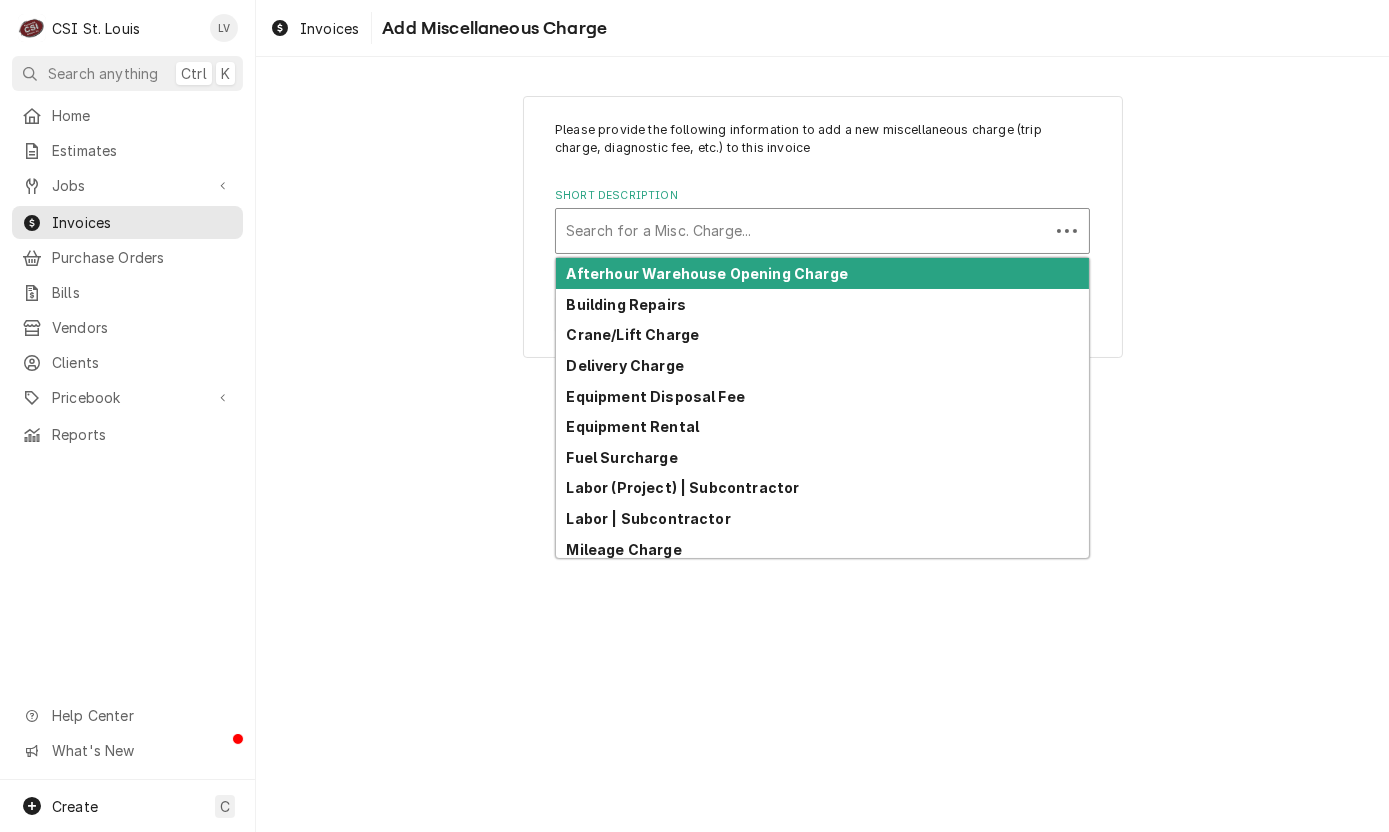 click at bounding box center [802, 231] 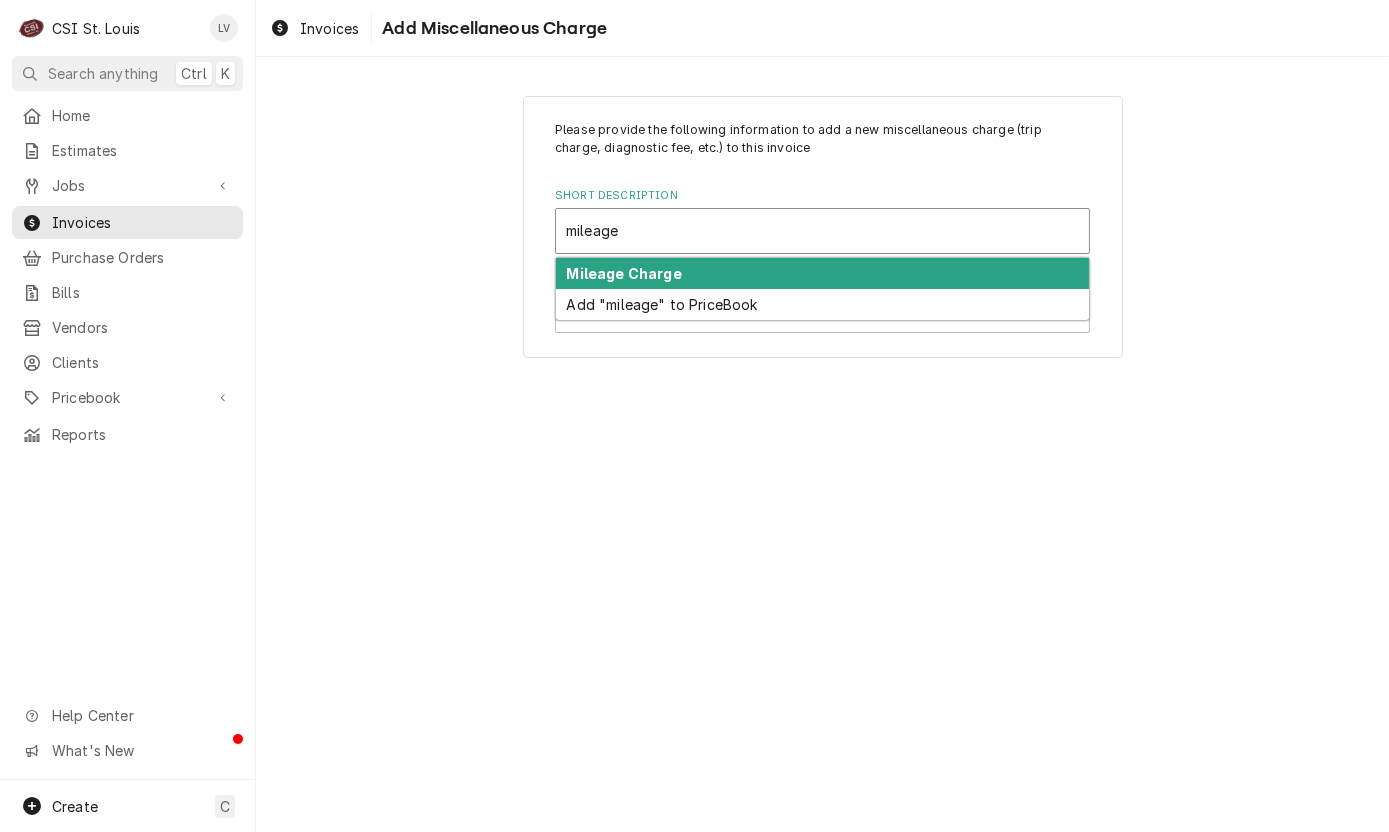 type on "mileage" 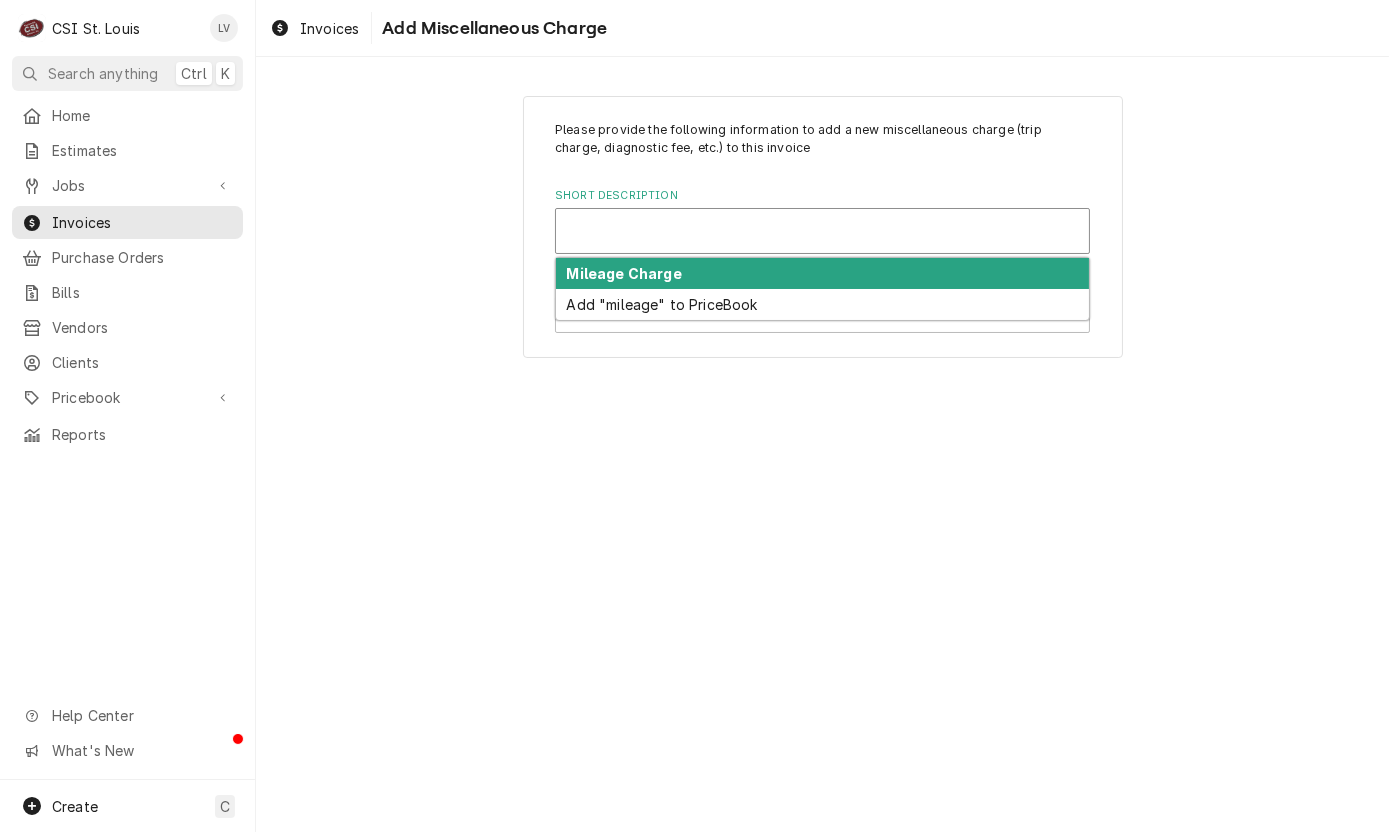 click on "Please provide the following information to add a new miscellaneous charge (trip charge, diagnostic fee, etc.) to this invoice Short Description 2 results available for search term mileage. Use Up and Down to choose options, press Enter to select the currently focused option, press Escape to exit the menu, press Tab to select the option and exit the menu. Mileage Charge Add "mileage" to PriceBook Cancel" at bounding box center [822, 227] 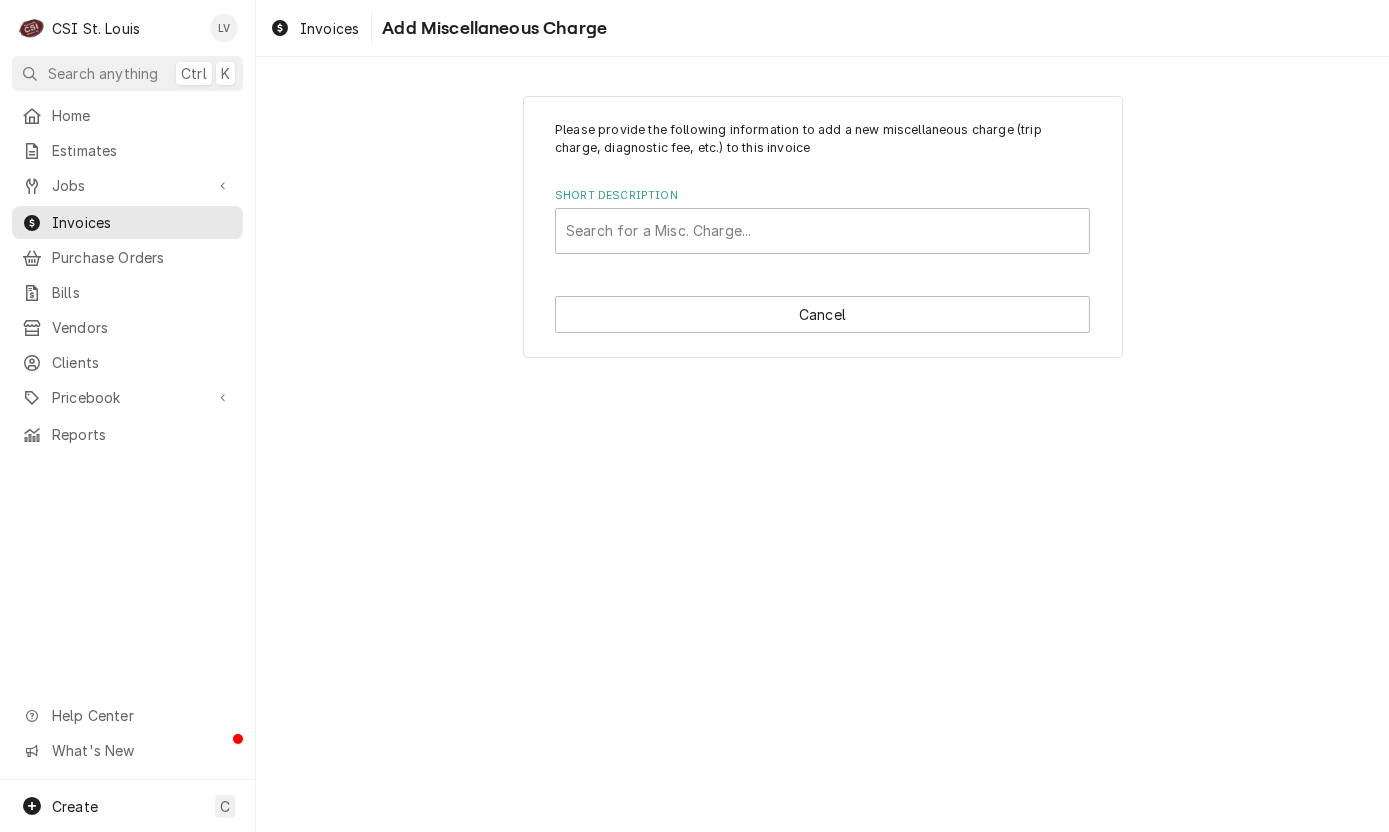 click on "Please provide the following information to add a new miscellaneous charge (trip charge, diagnostic fee, etc.) to this invoice Short Description Search for a Misc. Charge... Cancel" at bounding box center [822, 227] 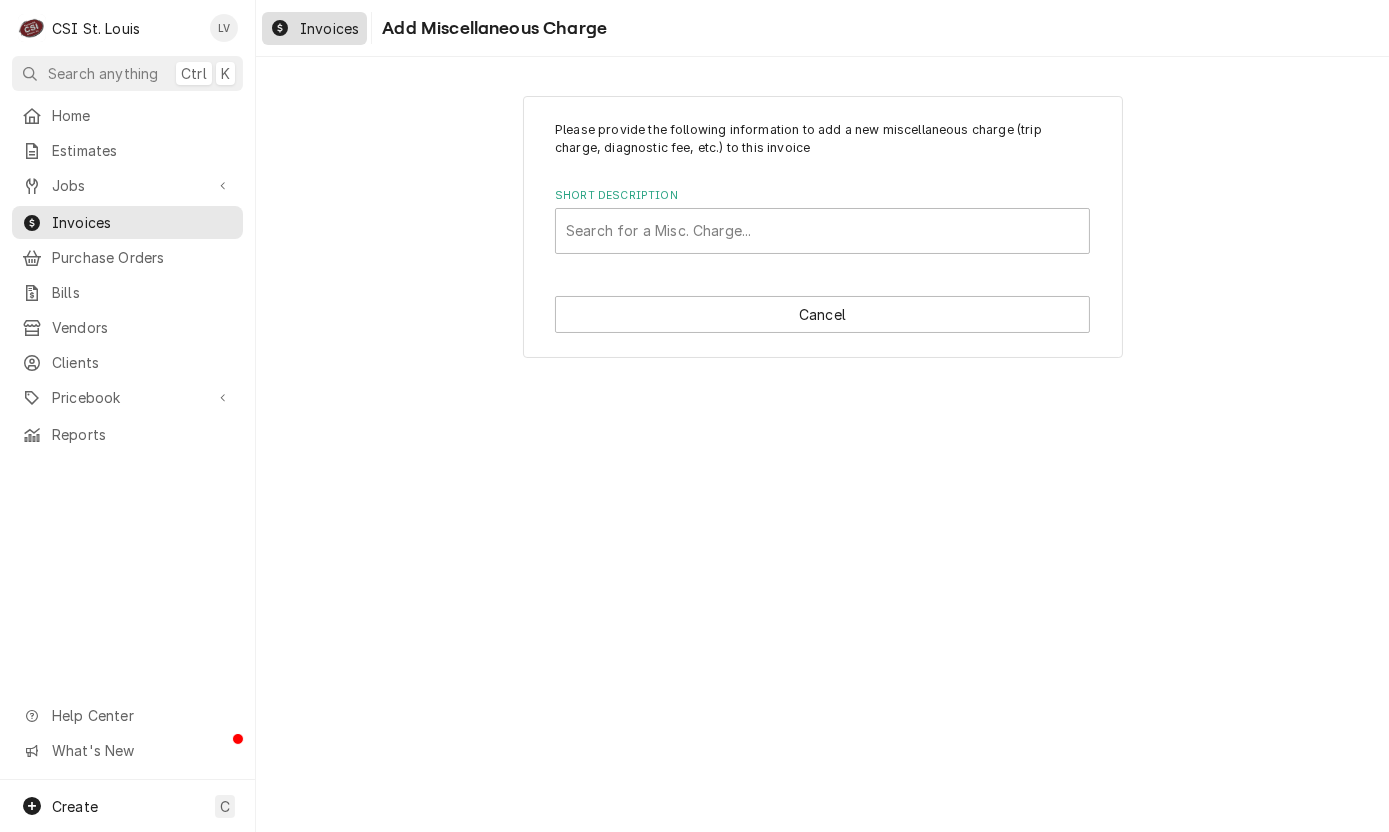 click on "Invoices" at bounding box center (314, 28) 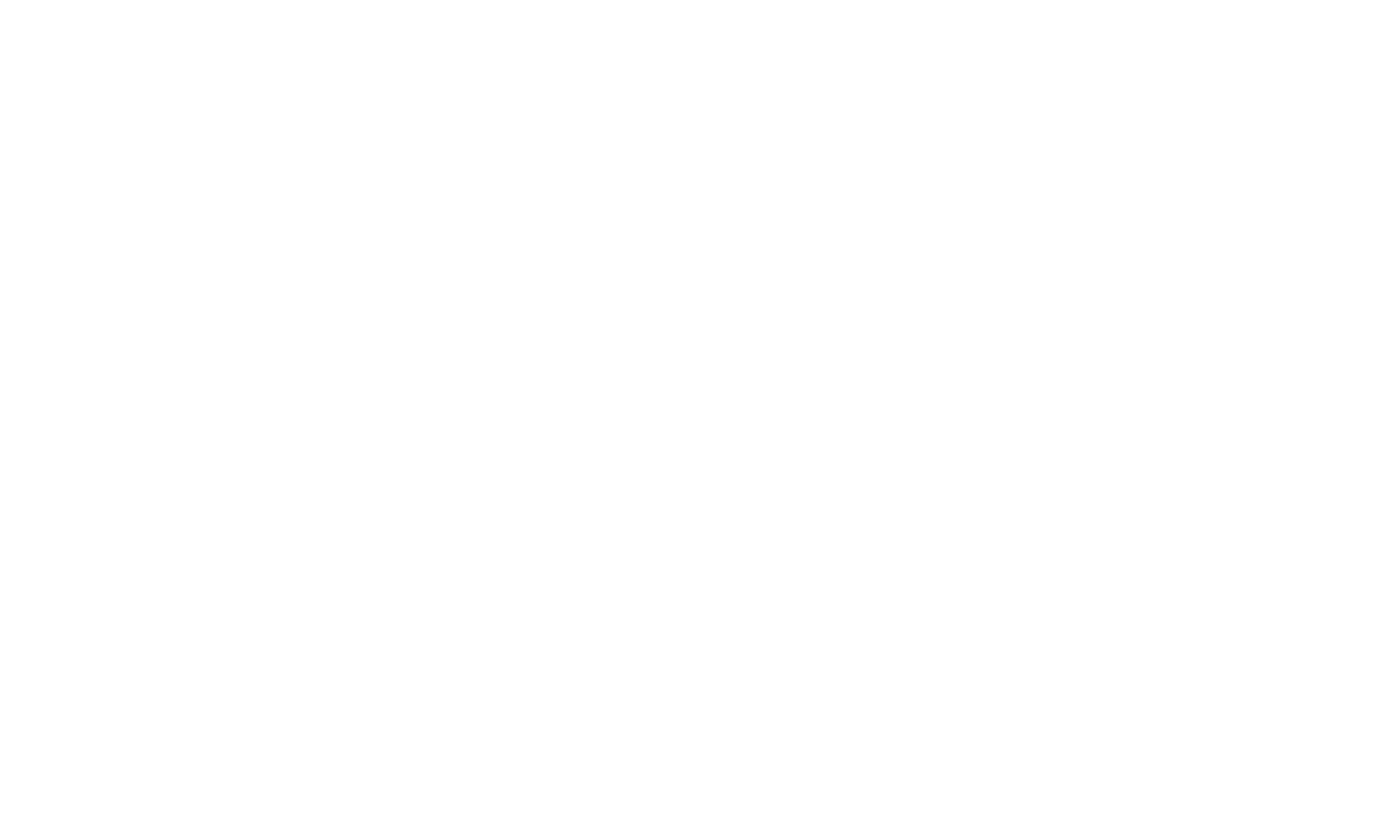 scroll, scrollTop: 0, scrollLeft: 0, axis: both 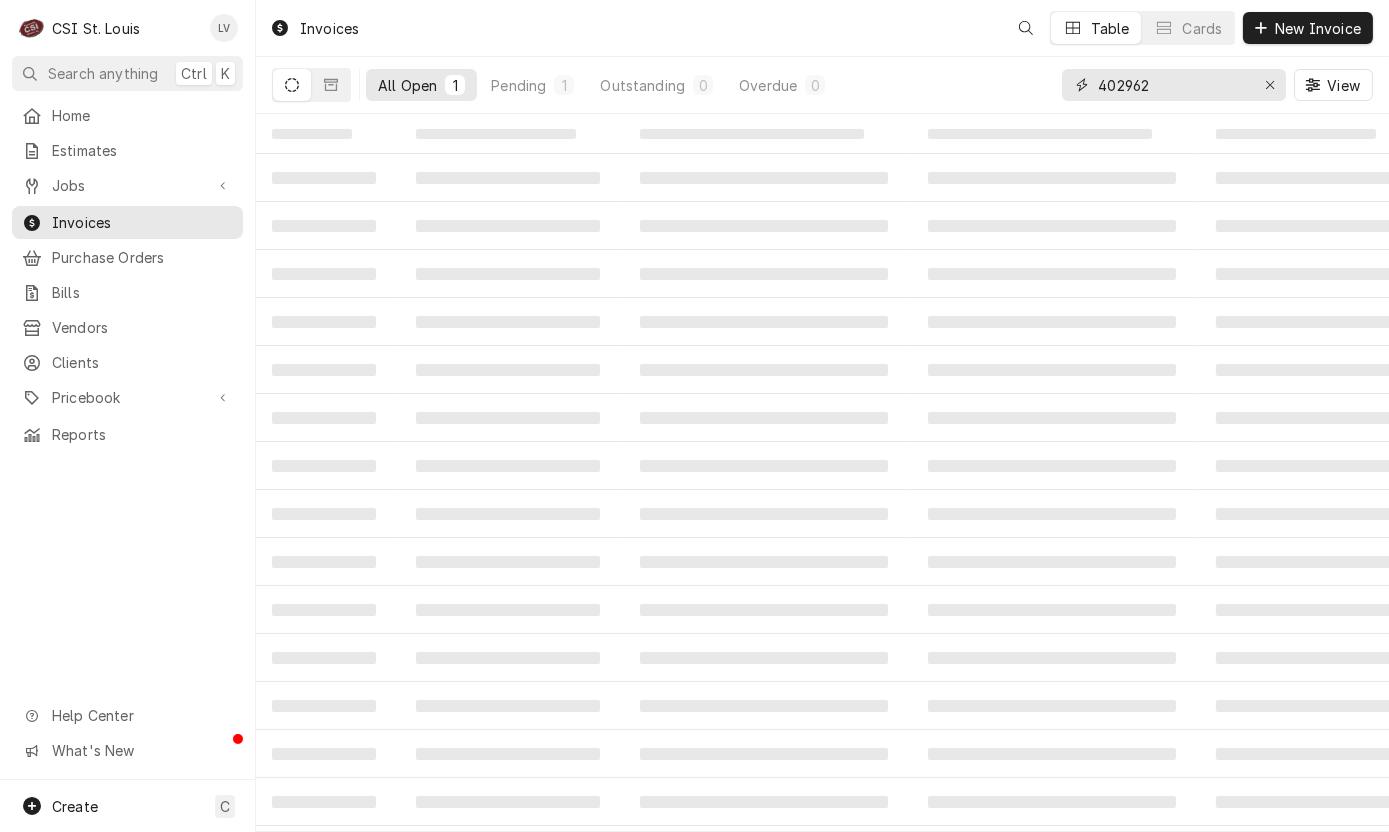 drag, startPoint x: 1128, startPoint y: 84, endPoint x: 1200, endPoint y: 79, distance: 72.1734 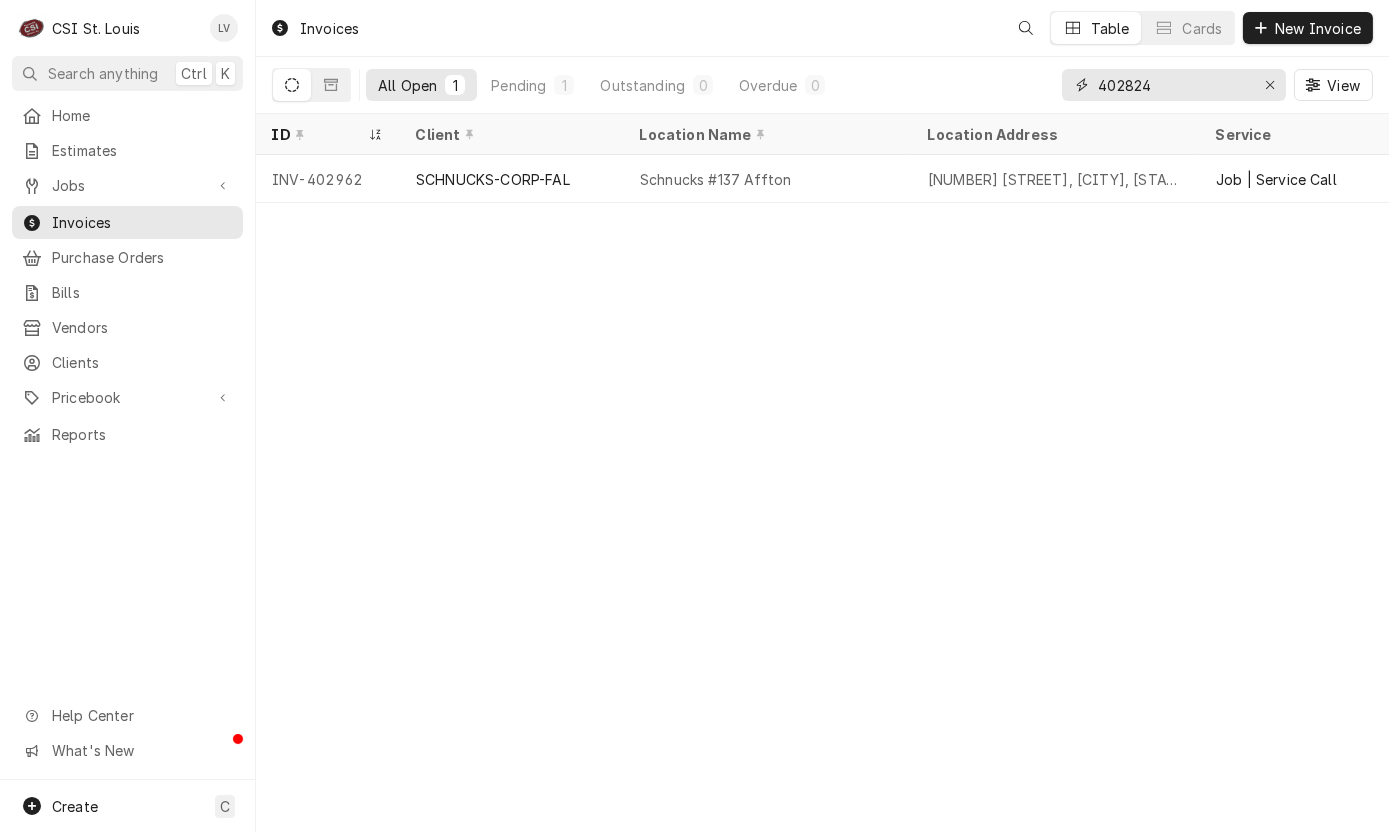 type on "402824" 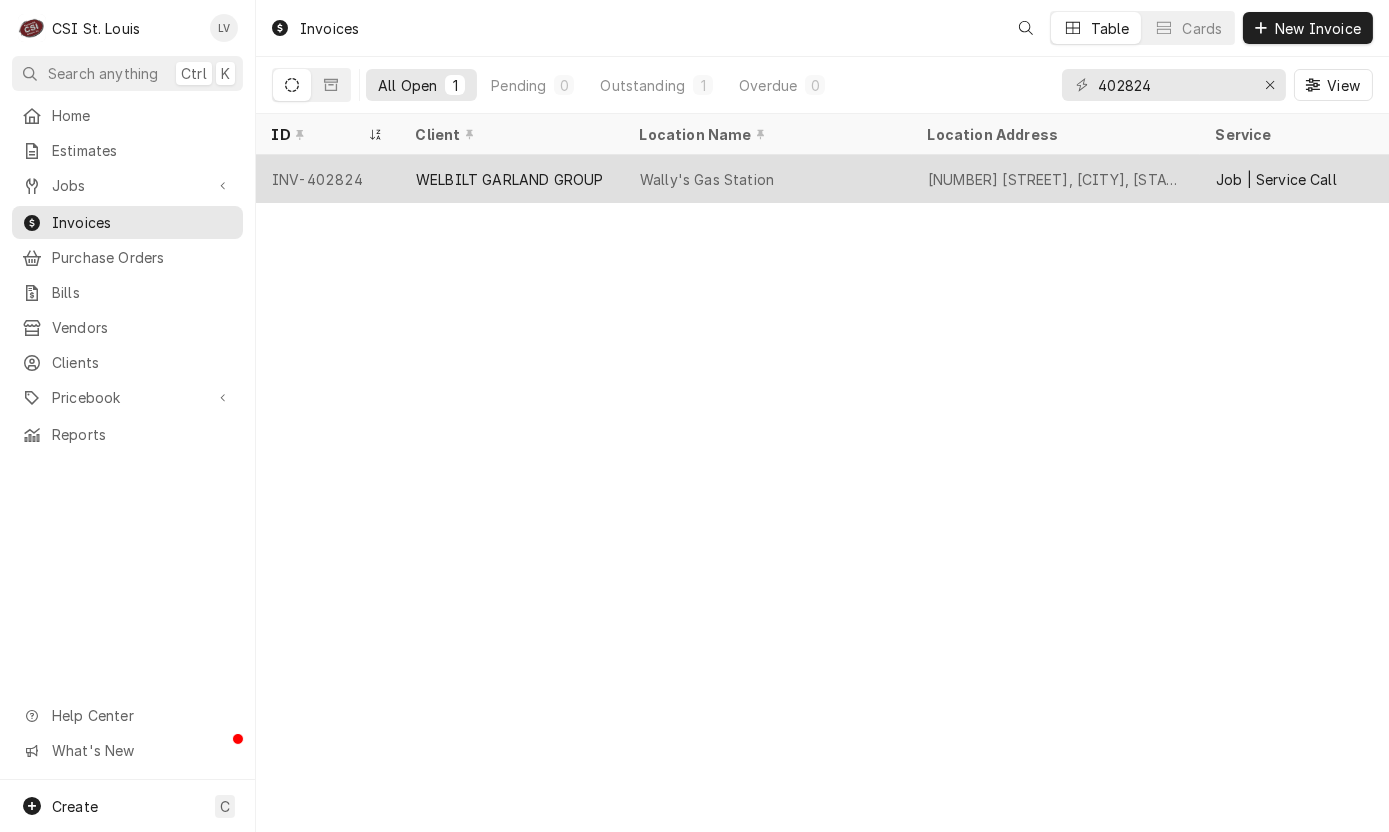 click on "WELBILT GARLAND GROUP" at bounding box center (509, 179) 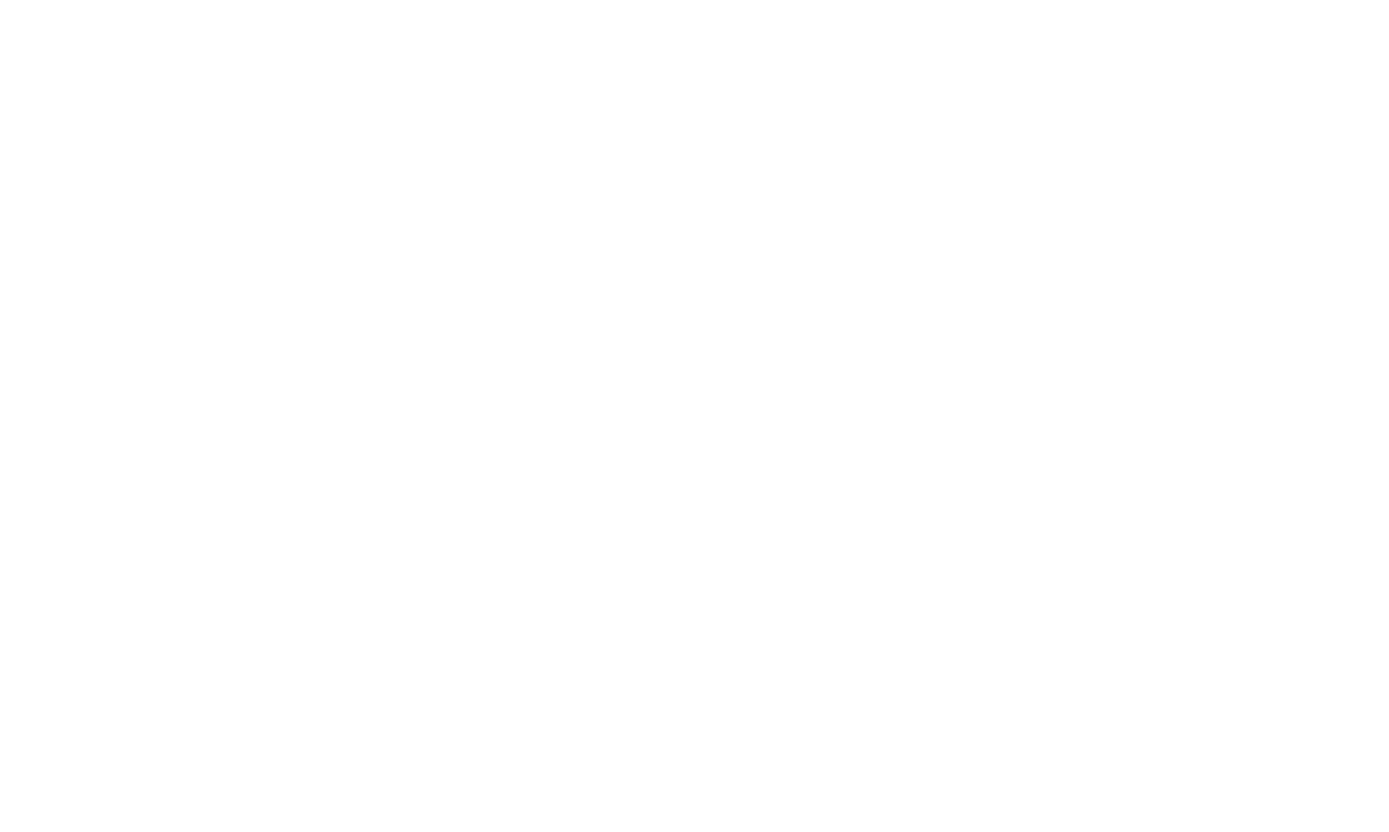 scroll, scrollTop: 0, scrollLeft: 0, axis: both 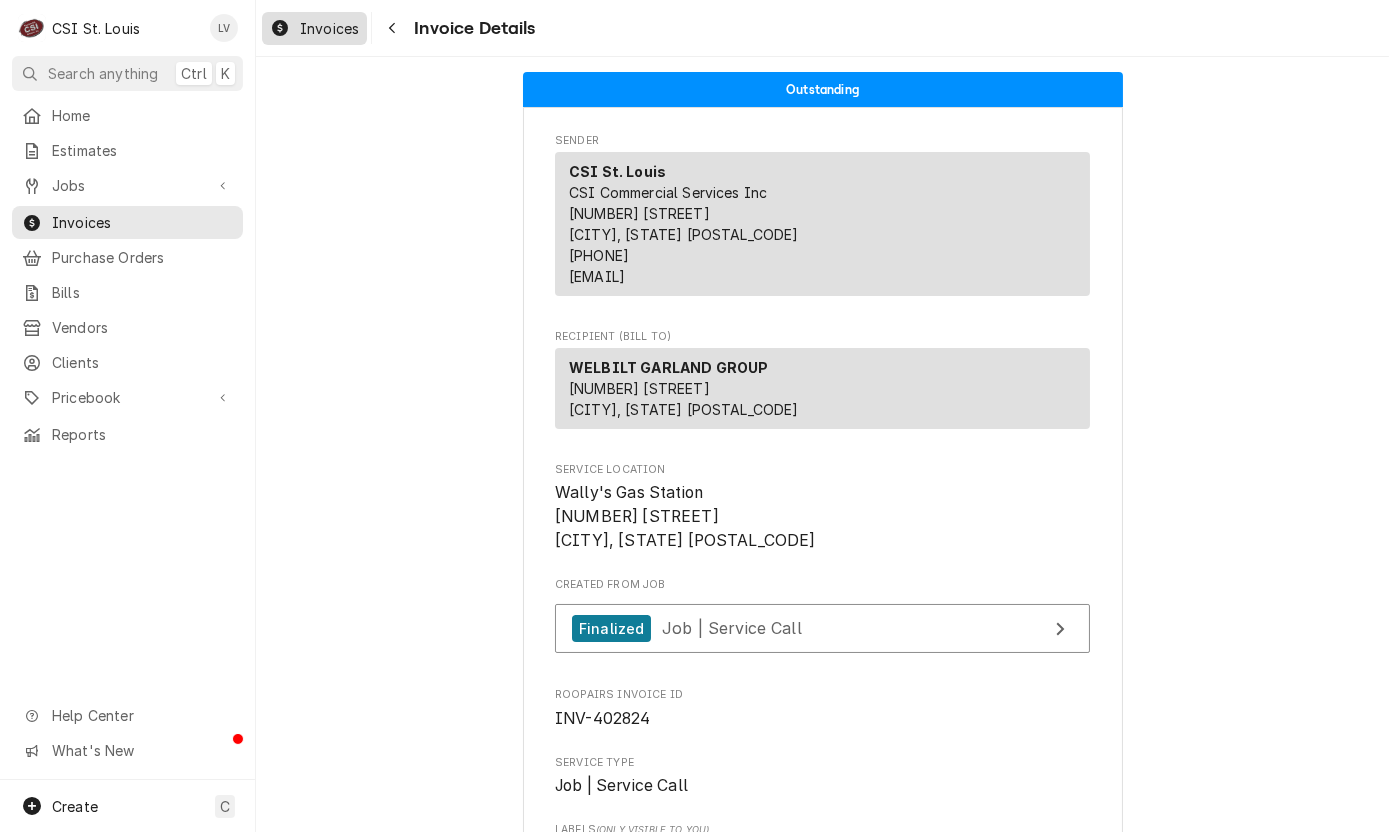 click on "Invoices" at bounding box center (329, 28) 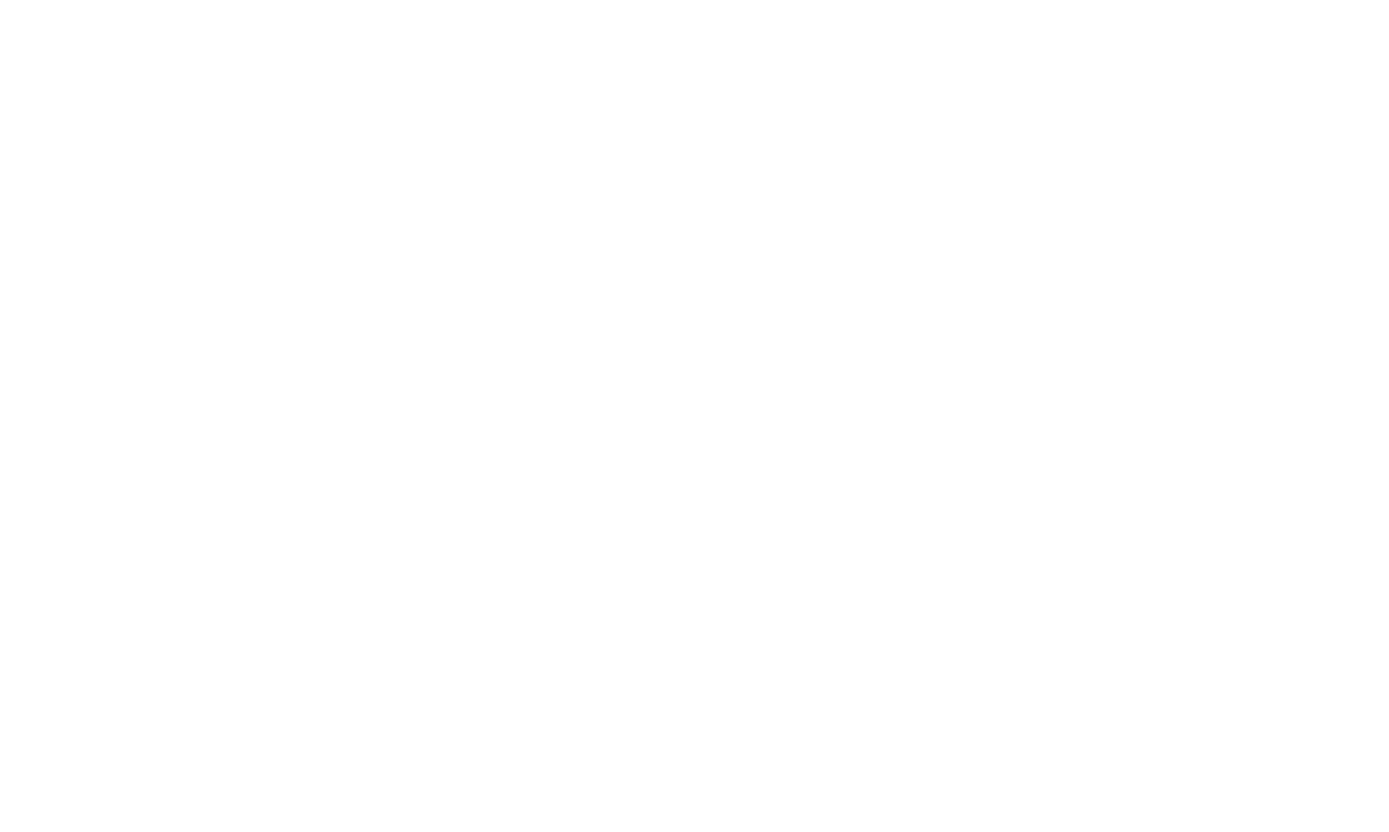 scroll, scrollTop: 0, scrollLeft: 0, axis: both 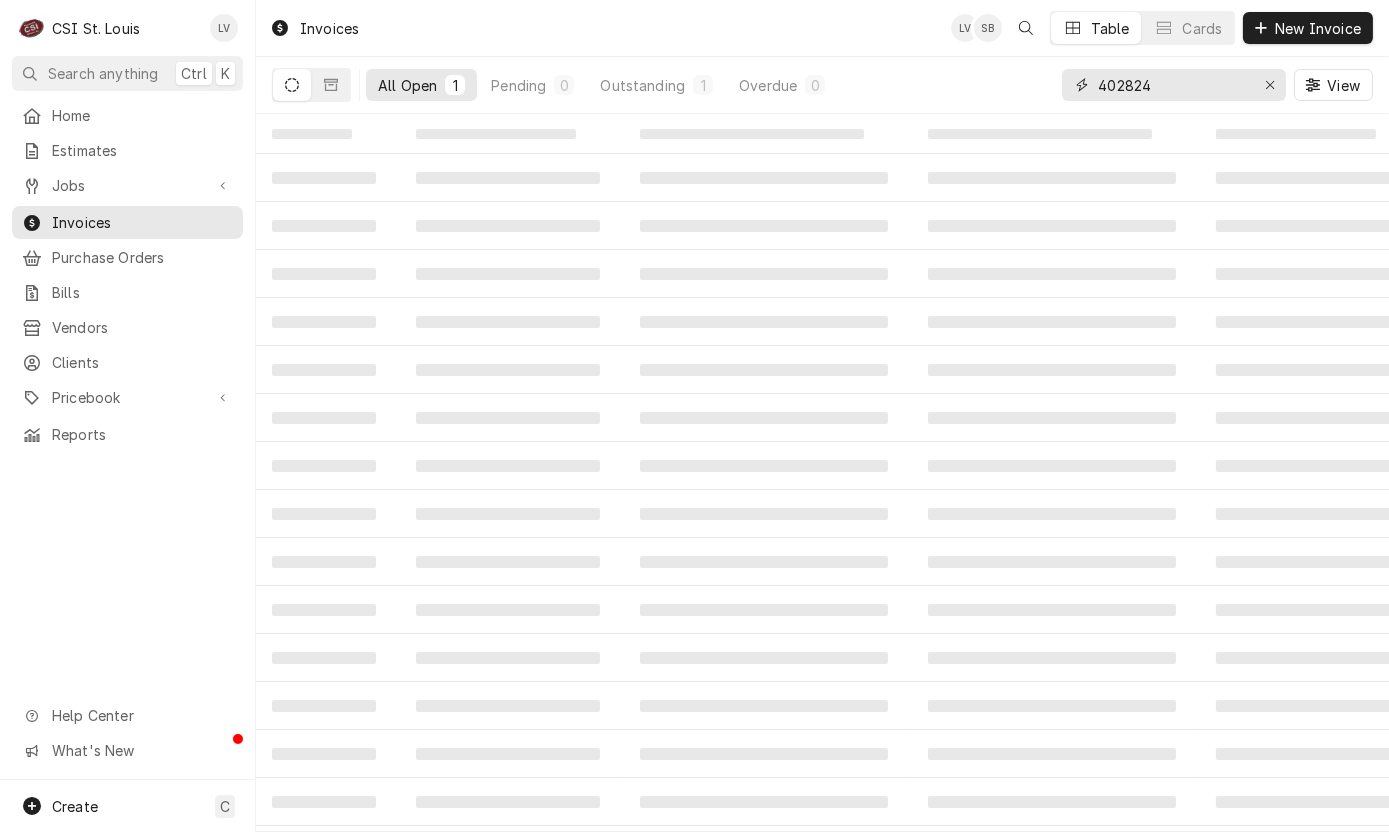 drag, startPoint x: 1164, startPoint y: 82, endPoint x: 1081, endPoint y: 106, distance: 86.40023 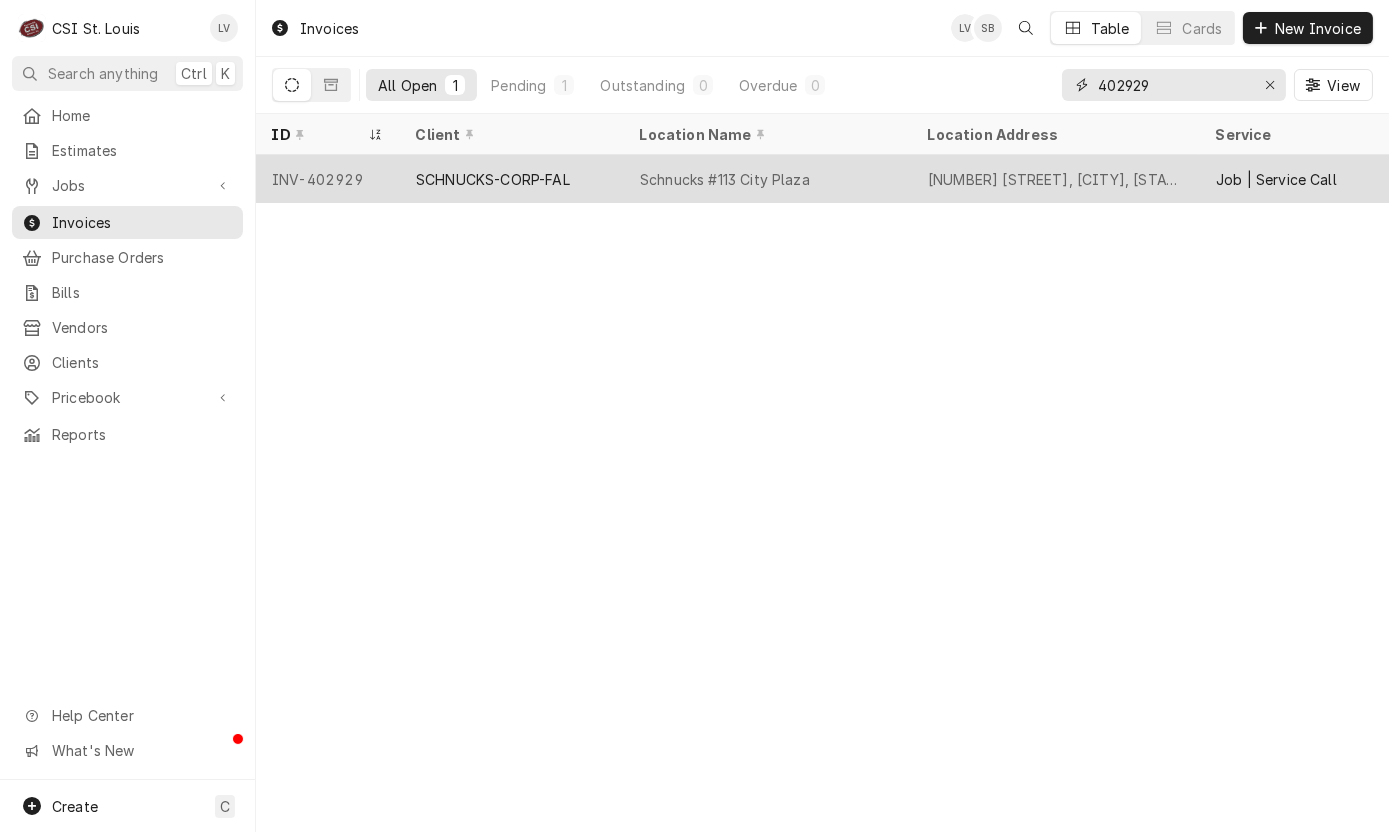 type on "402929" 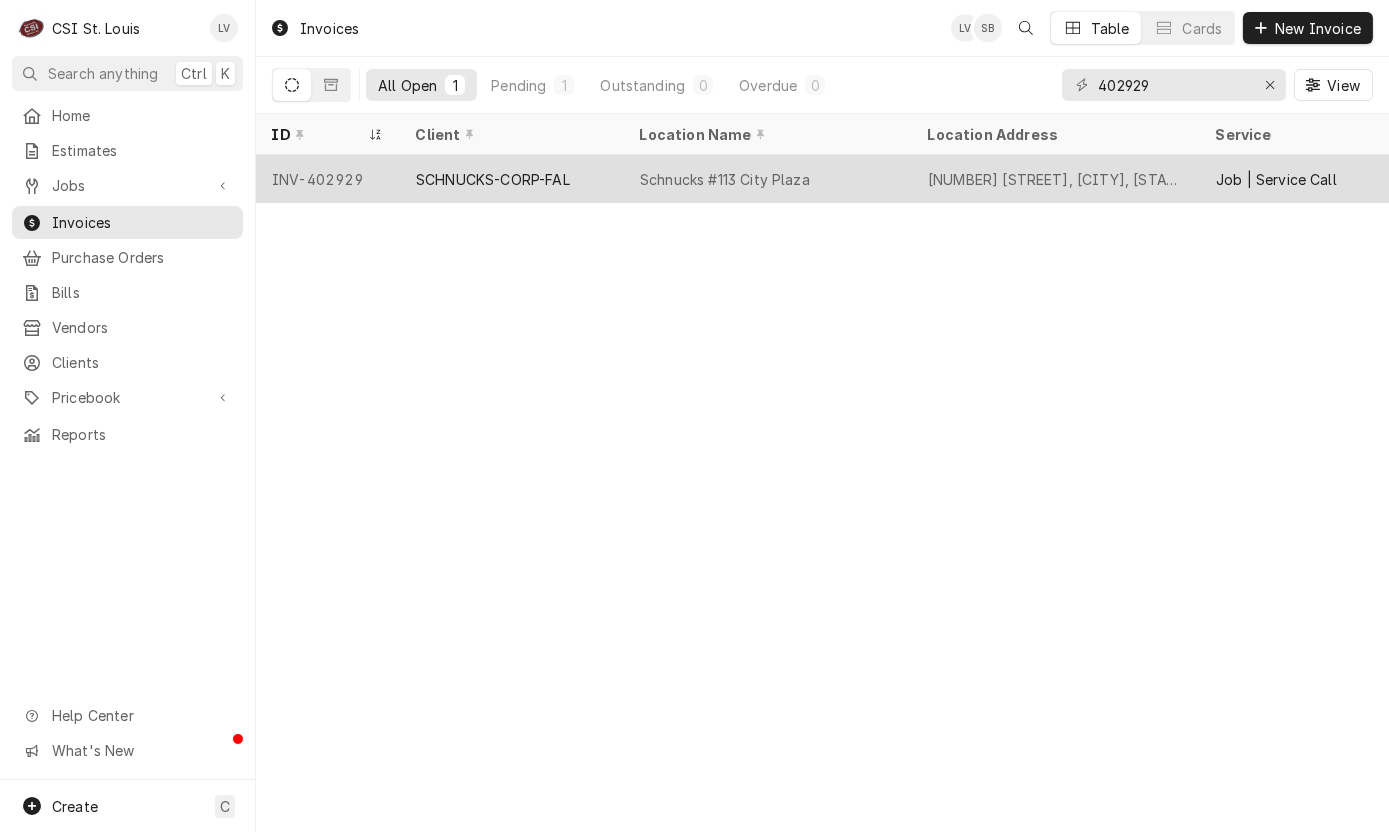click on "SCHNUCKS-CORP-FAL" at bounding box center (493, 179) 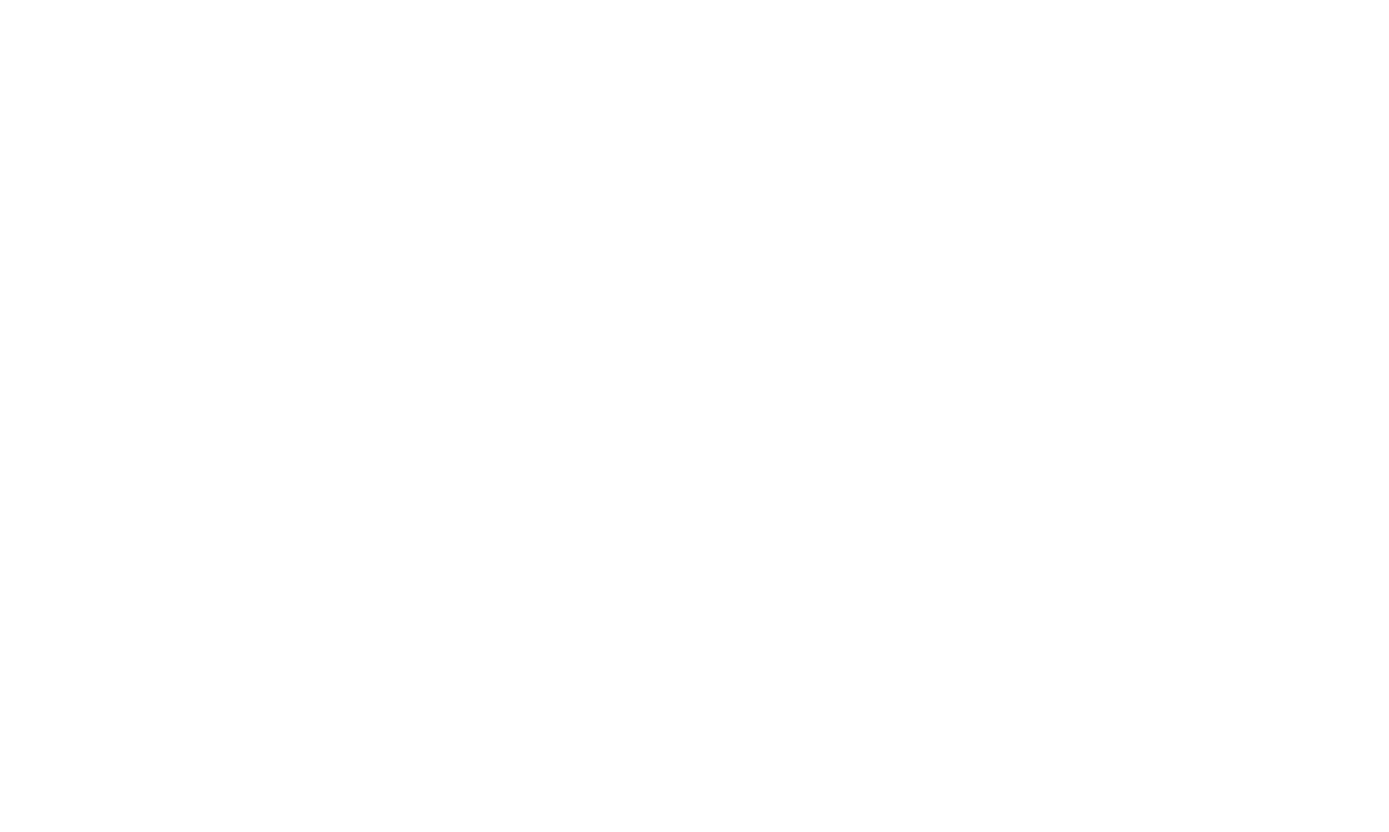 scroll, scrollTop: 0, scrollLeft: 0, axis: both 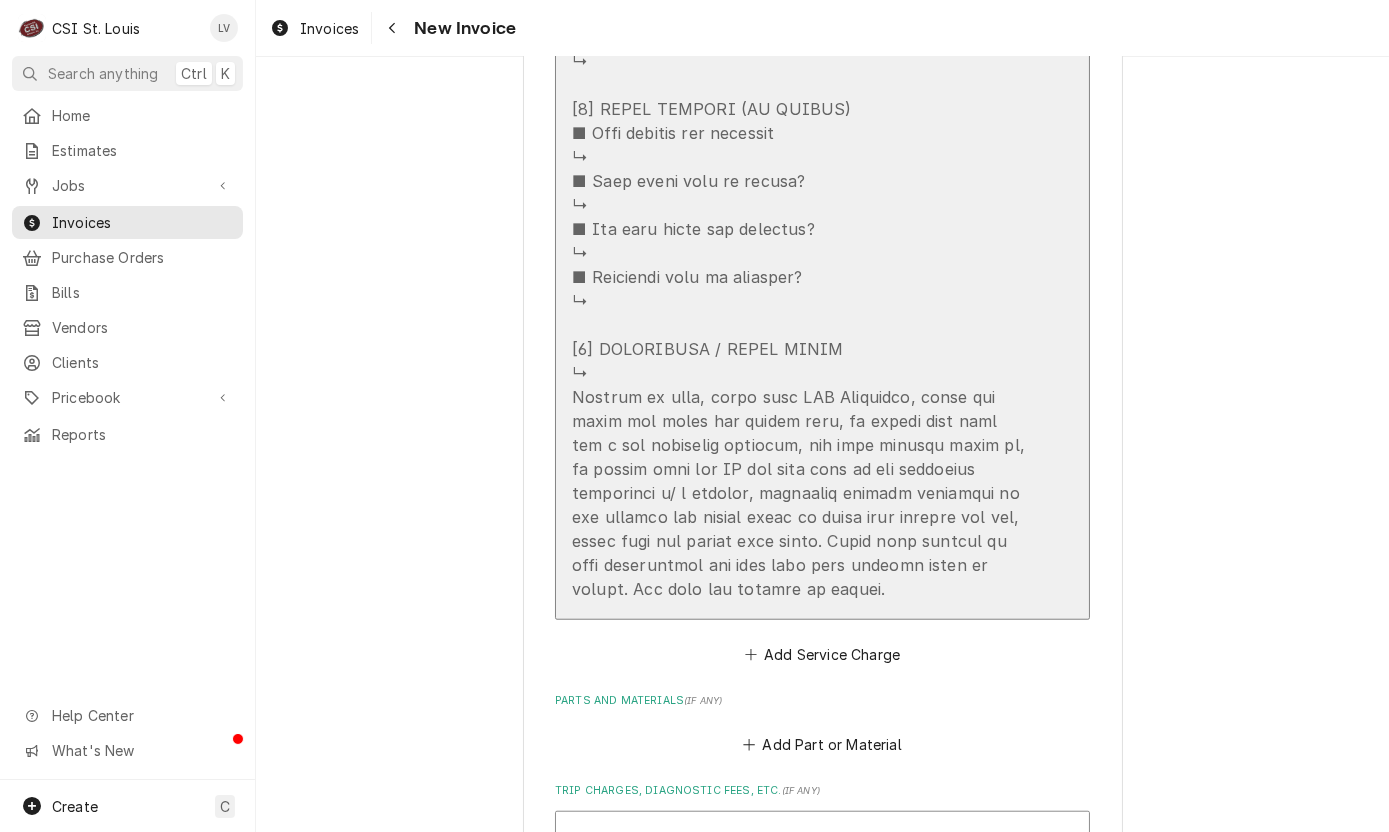 click at bounding box center (801, -167) 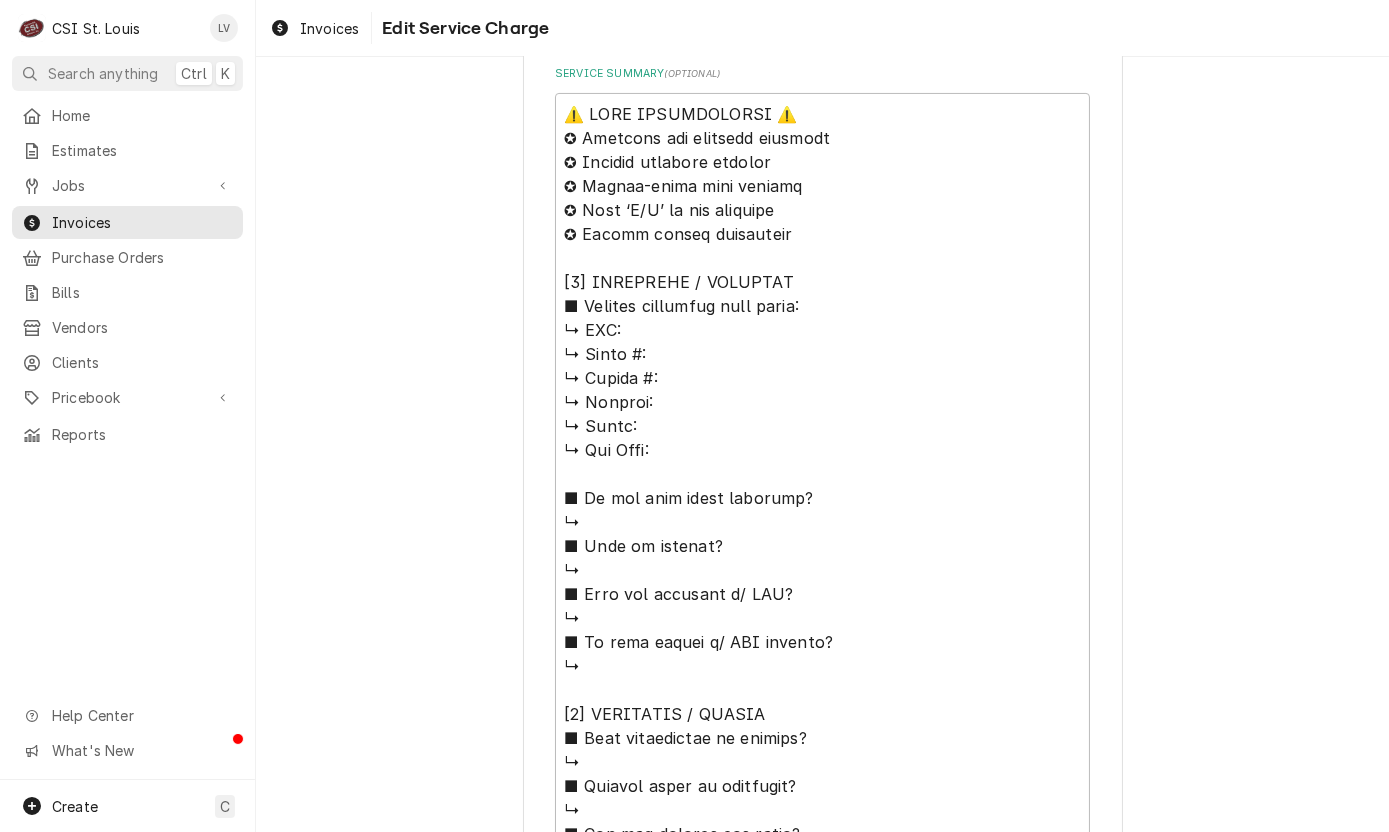 scroll, scrollTop: 600, scrollLeft: 0, axis: vertical 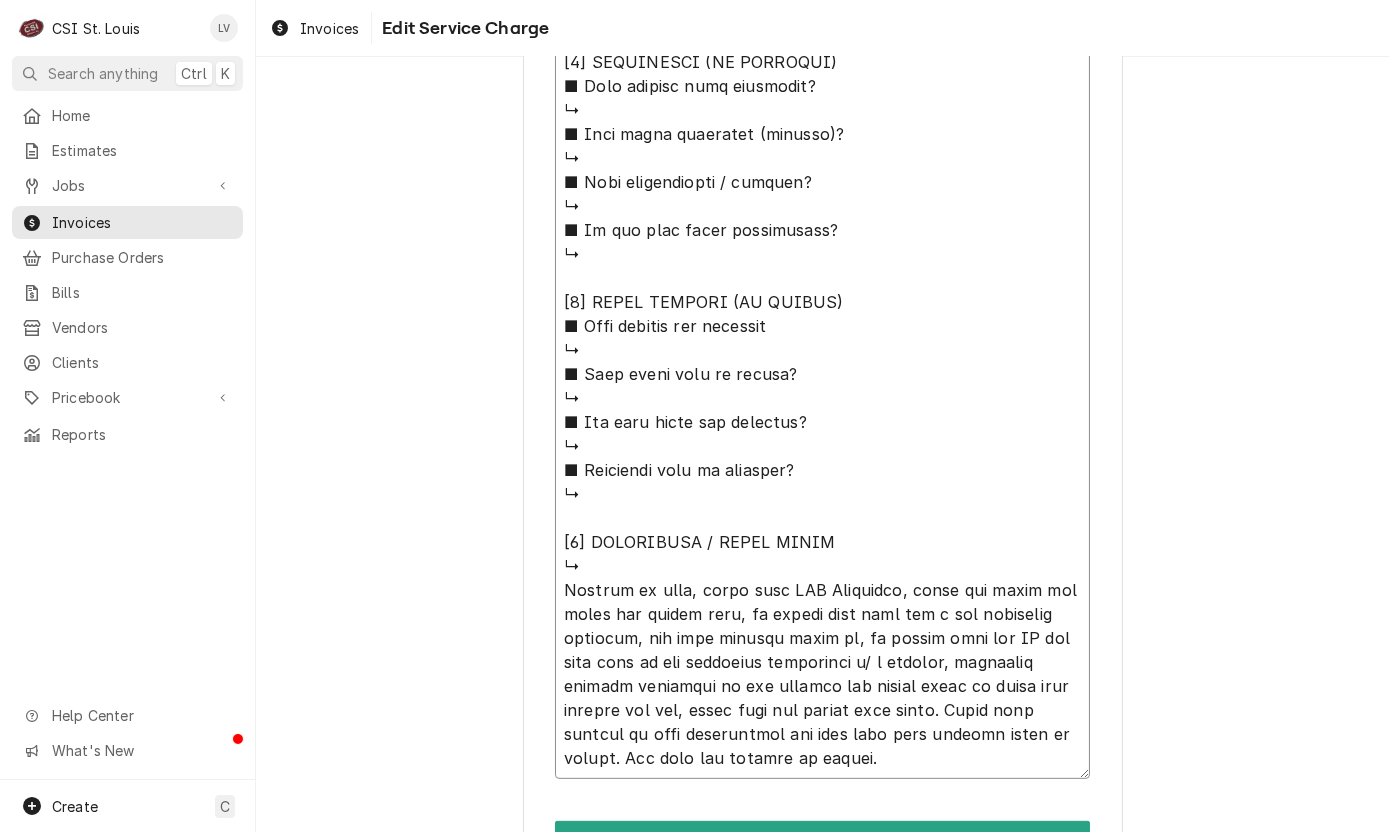drag, startPoint x: 555, startPoint y: 382, endPoint x: 871, endPoint y: 568, distance: 366.67697 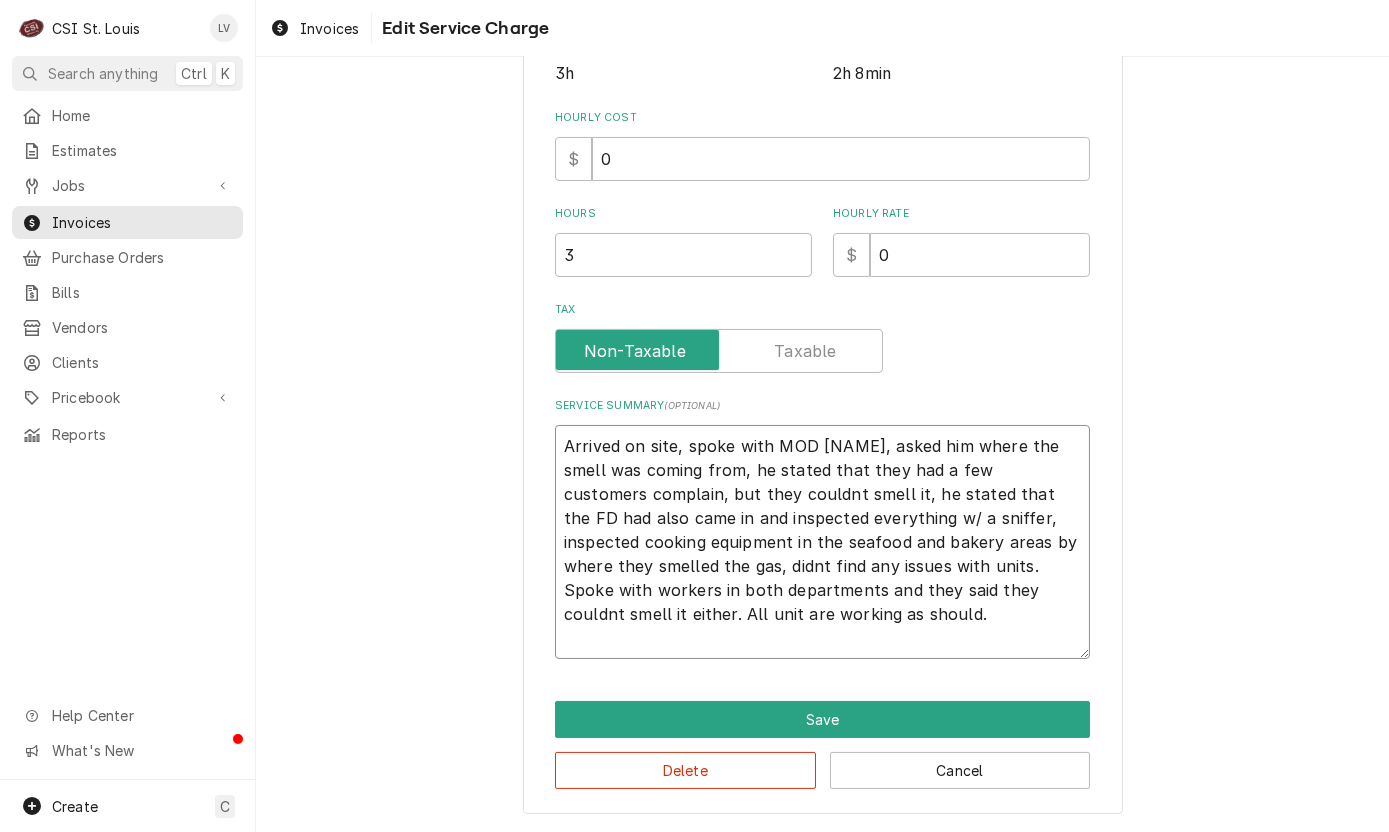 scroll, scrollTop: 416, scrollLeft: 0, axis: vertical 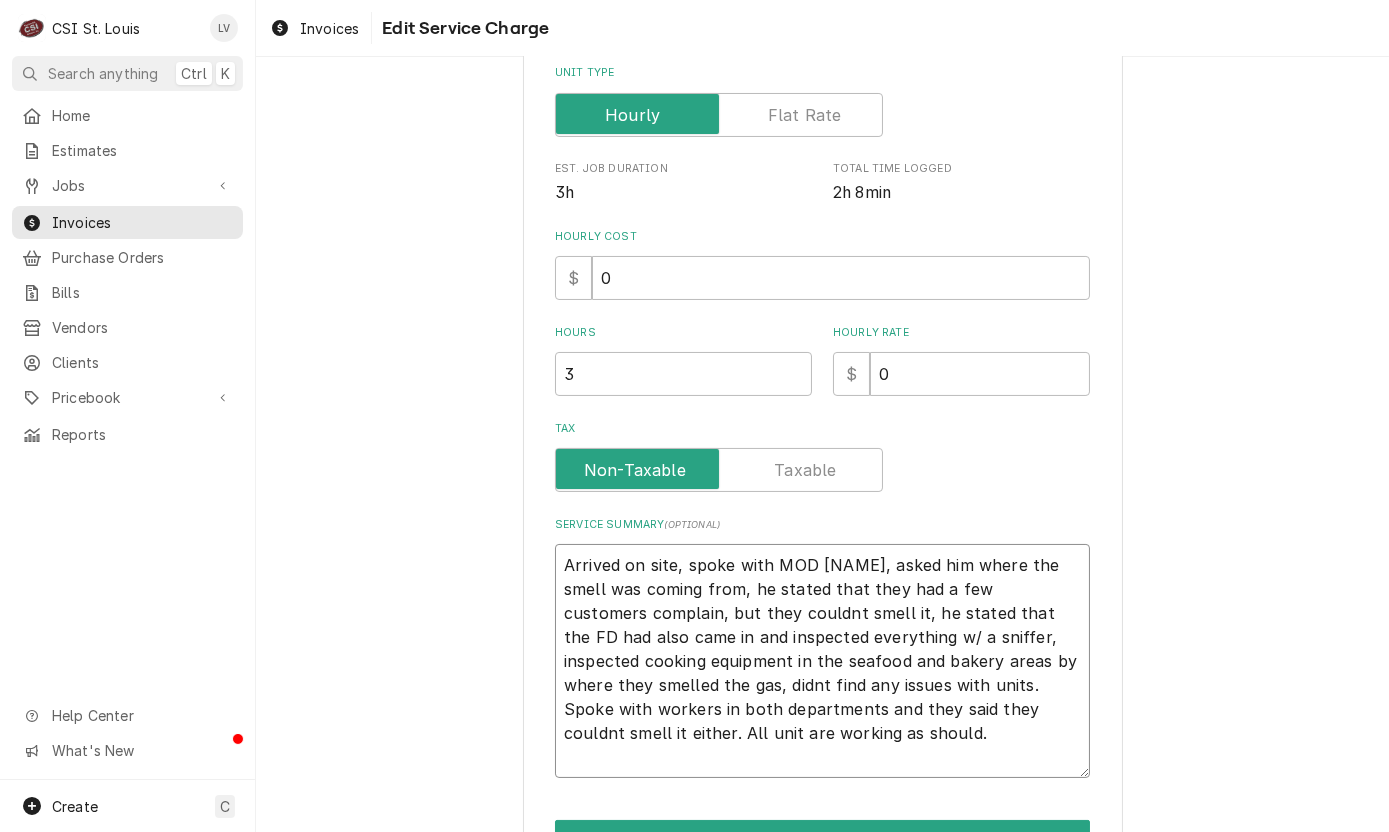 drag, startPoint x: 557, startPoint y: 585, endPoint x: 770, endPoint y: 759, distance: 275.03635 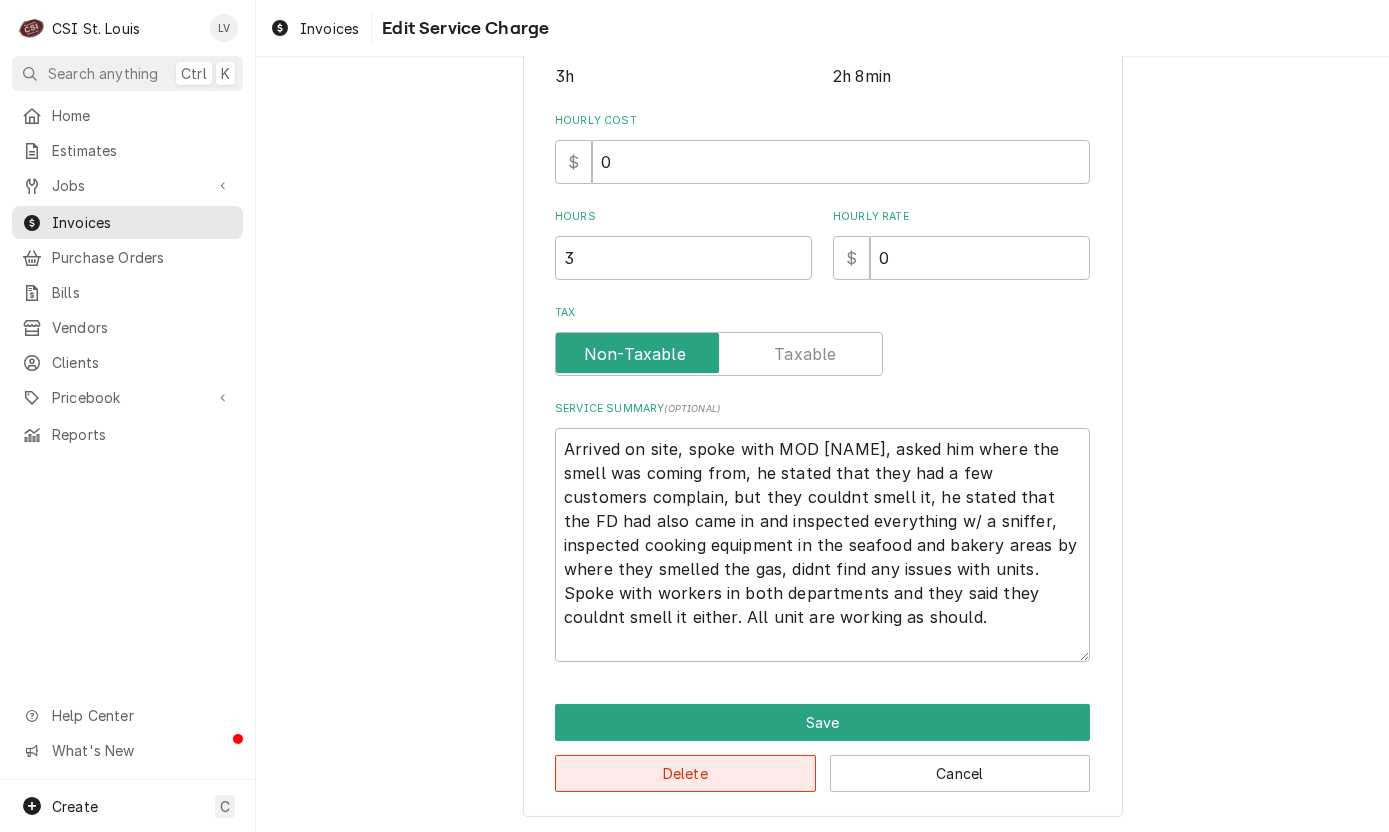 click on "Delete" at bounding box center [685, 773] 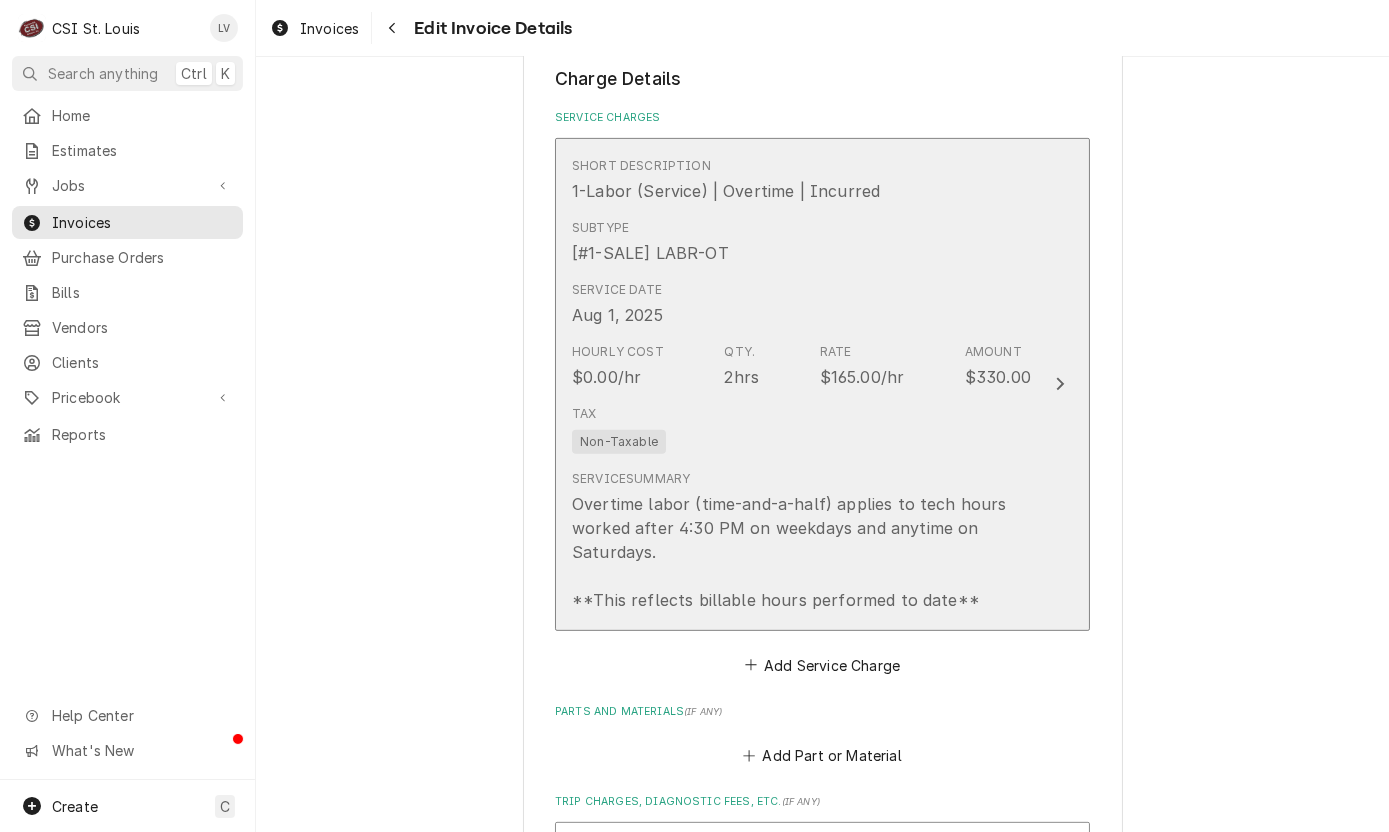 click on "Overtime labor (time-and-a-half) applies to tech hours worked after 4:30 PM on weekdays and anytime on Saturdays.
**This reflects billable hours performed to date**" at bounding box center [801, 552] 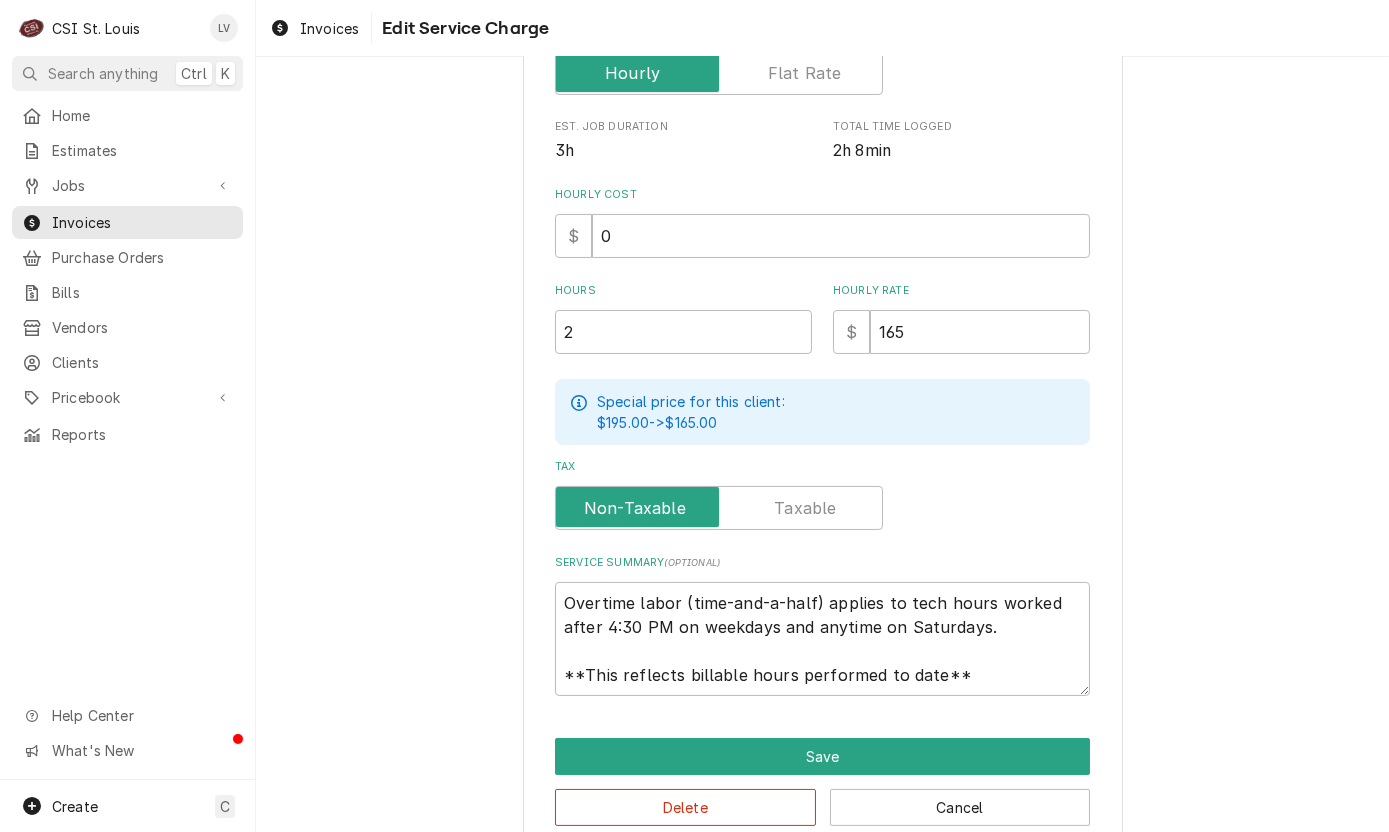 scroll, scrollTop: 490, scrollLeft: 0, axis: vertical 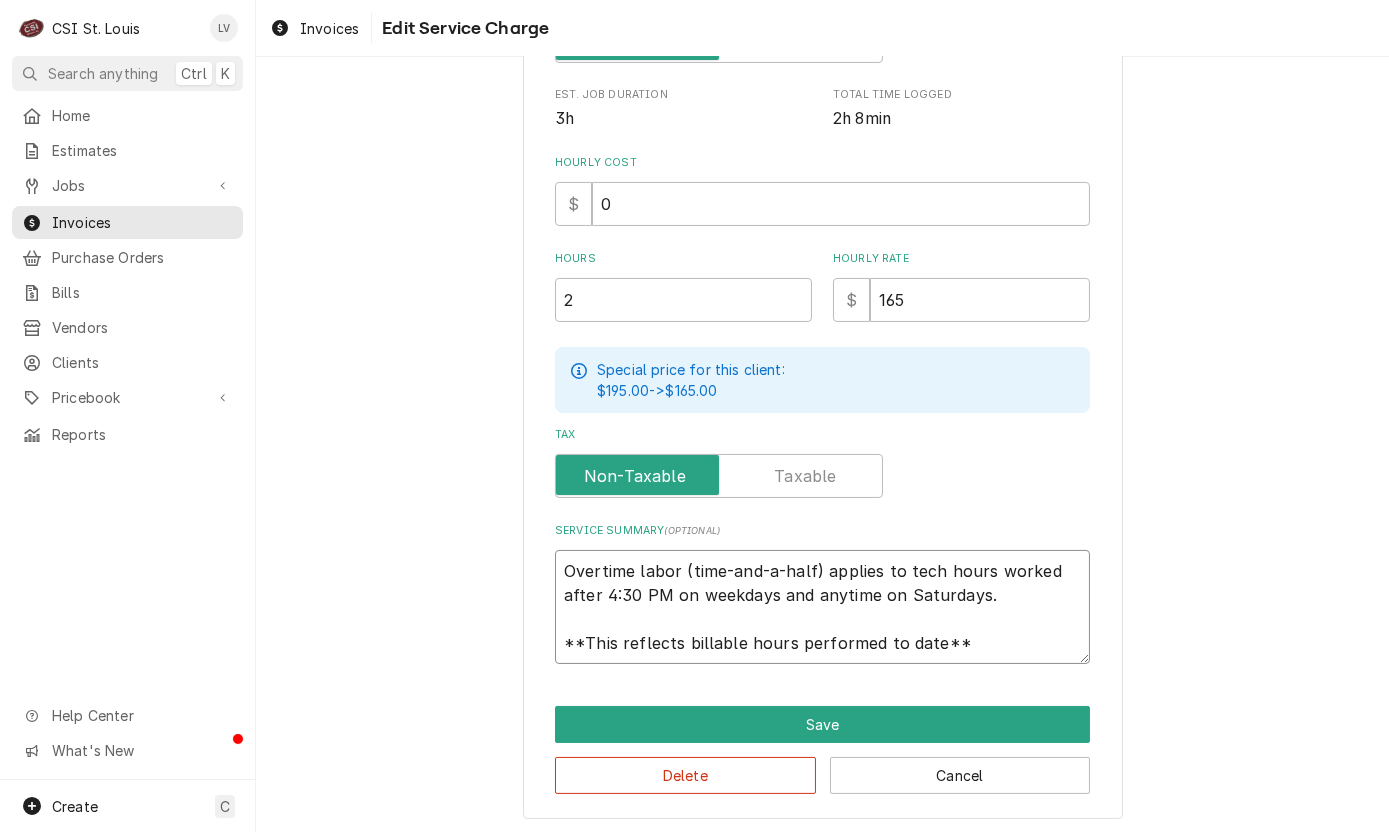 drag, startPoint x: 558, startPoint y: 569, endPoint x: 999, endPoint y: 636, distance: 446.06055 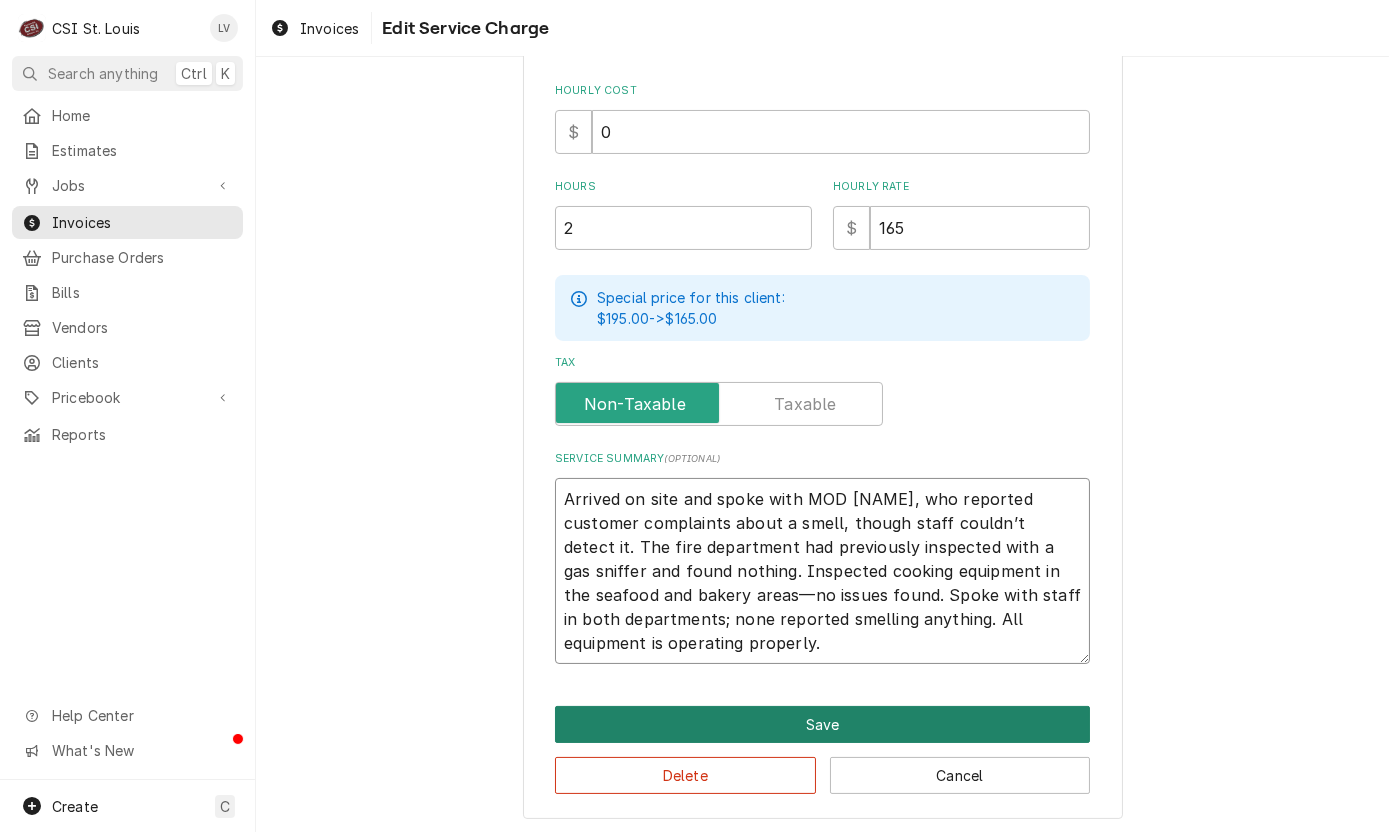 type on "Arrived on site and spoke with MOD [NAME], who reported customer complaints about a smell, though staff couldn’t detect it. The fire department had previously inspected with a gas sniffer and found nothing. Inspected cooking equipment in the seafood and bakery areas—no issues found. Spoke with staff in both departments; none reported smelling anything. All equipment is operating properly." 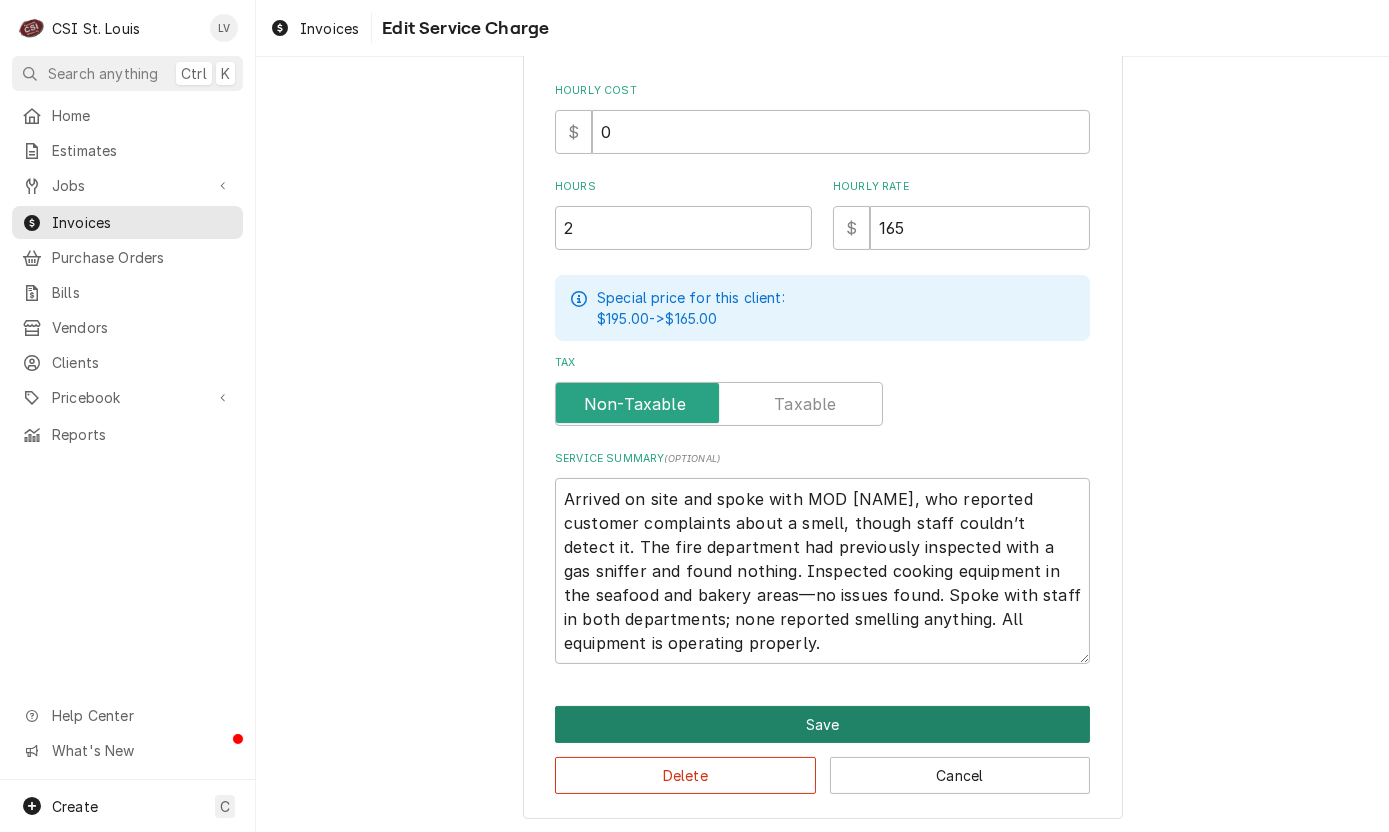 click on "Save" at bounding box center (822, 724) 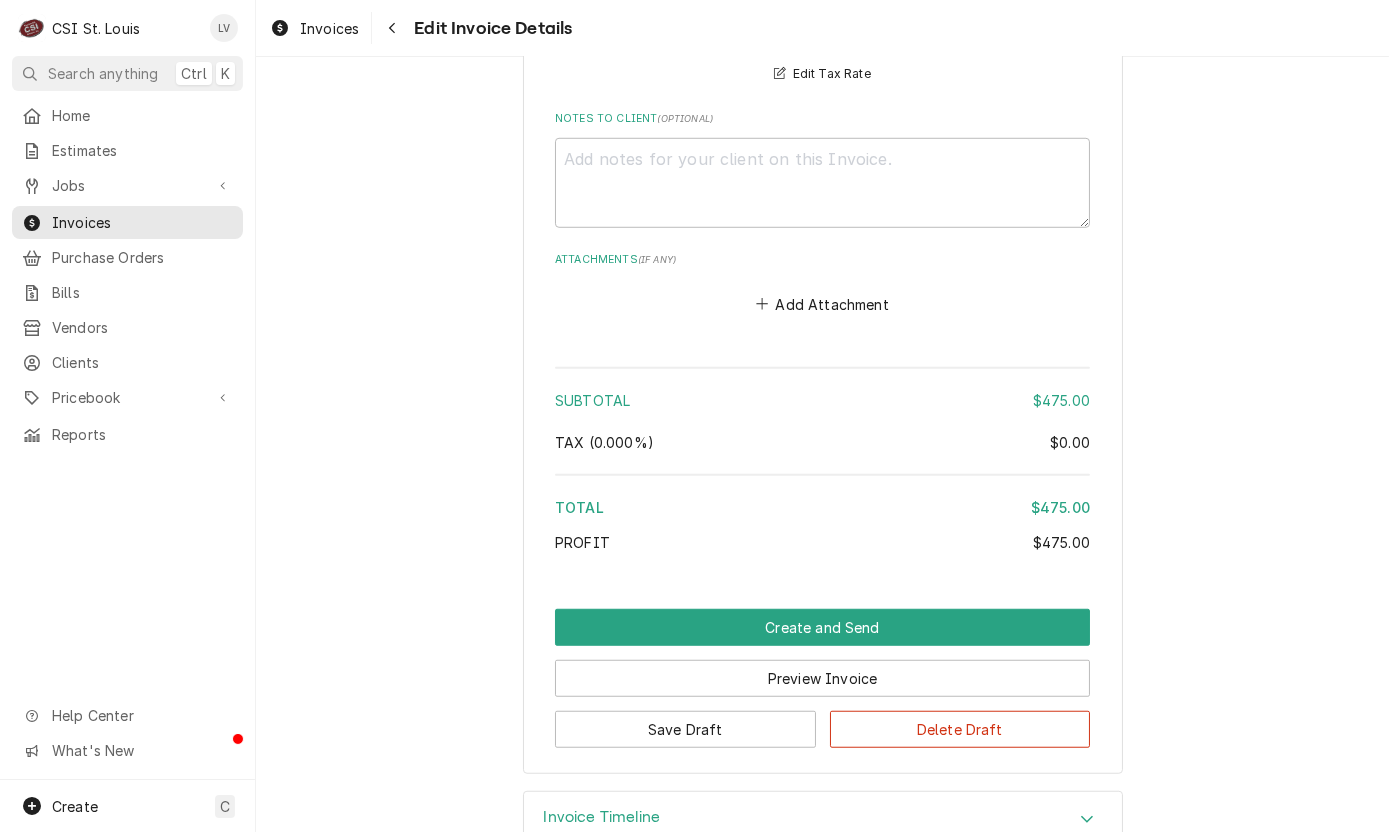 scroll, scrollTop: 3246, scrollLeft: 0, axis: vertical 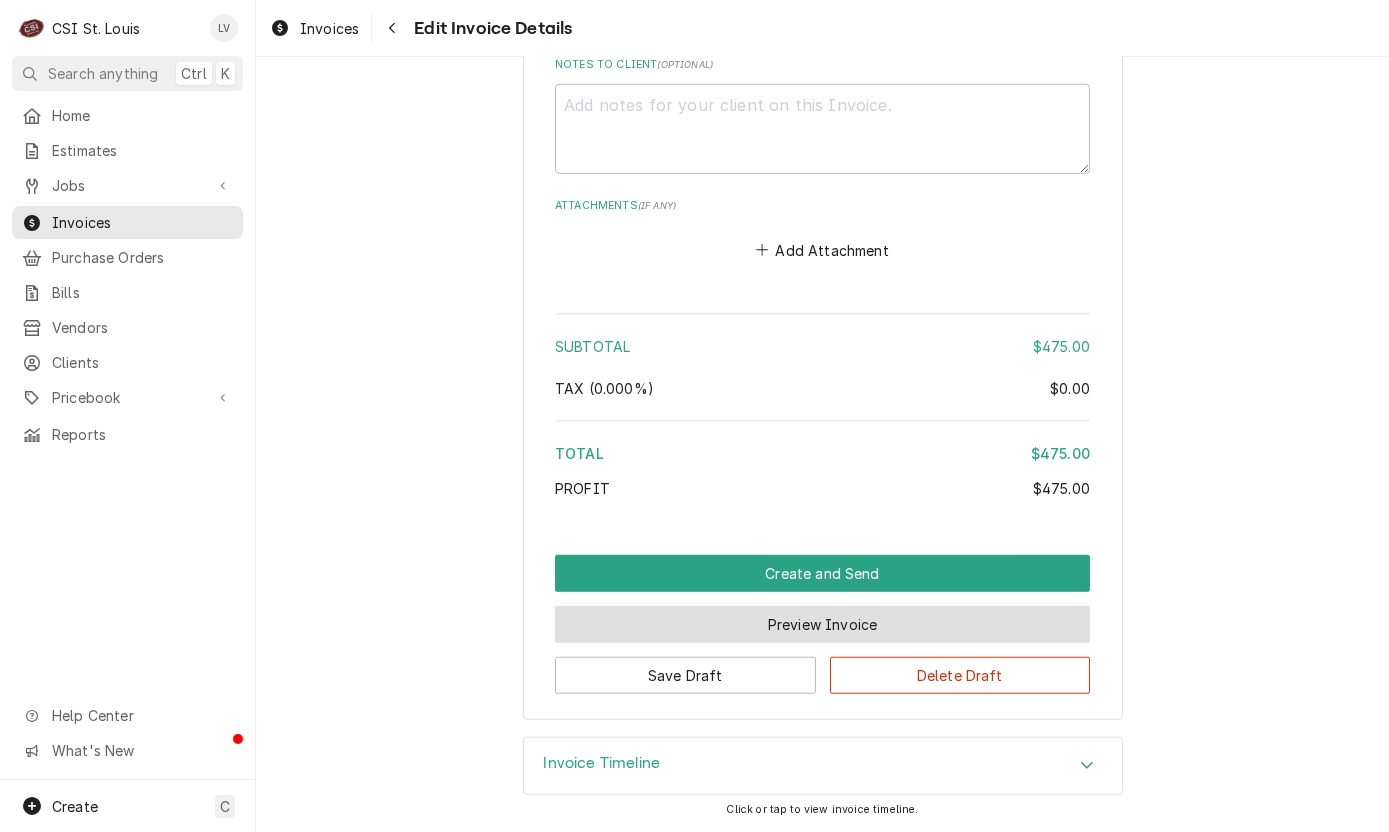 click on "Preview Invoice" at bounding box center (822, 624) 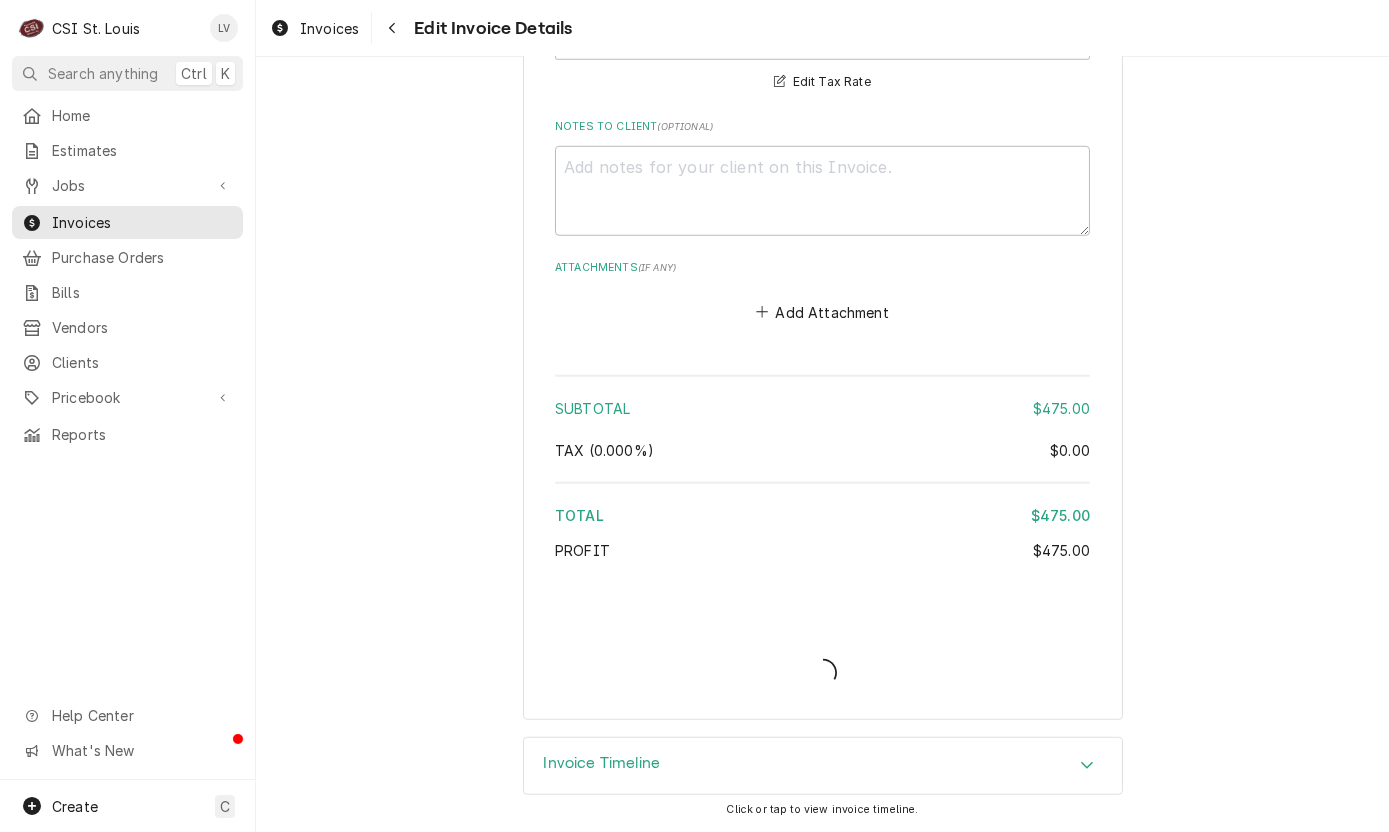 scroll, scrollTop: 3185, scrollLeft: 0, axis: vertical 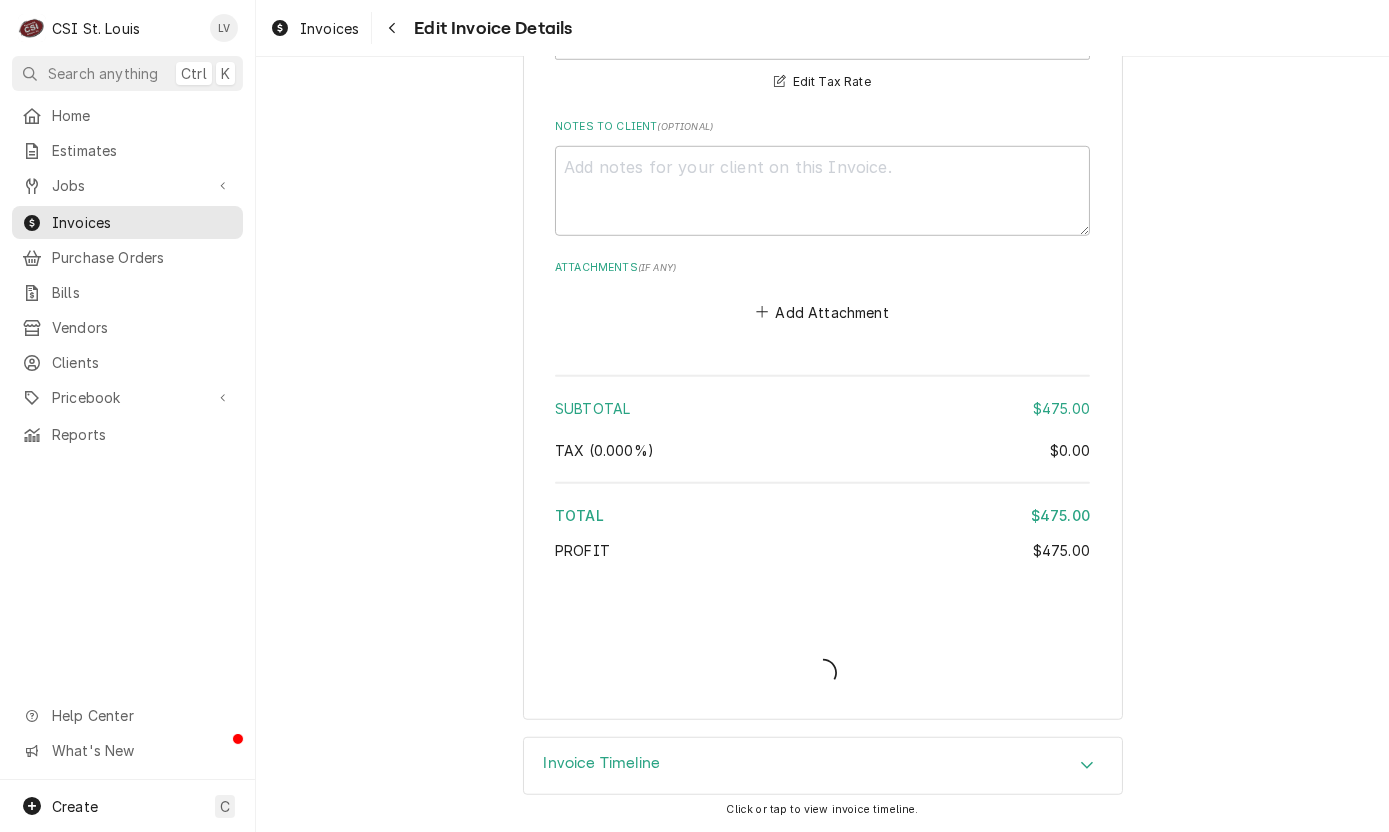 type on "x" 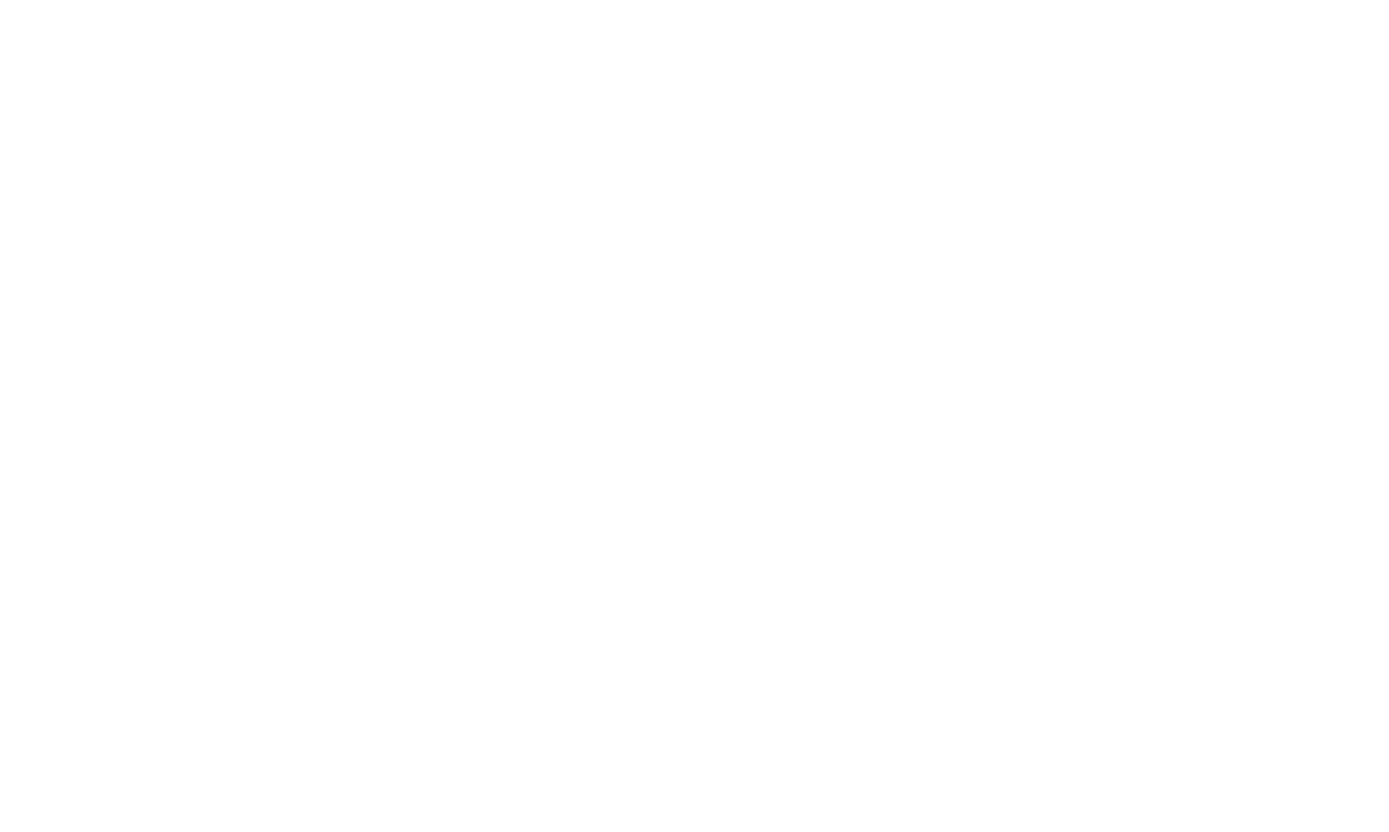 scroll, scrollTop: 0, scrollLeft: 0, axis: both 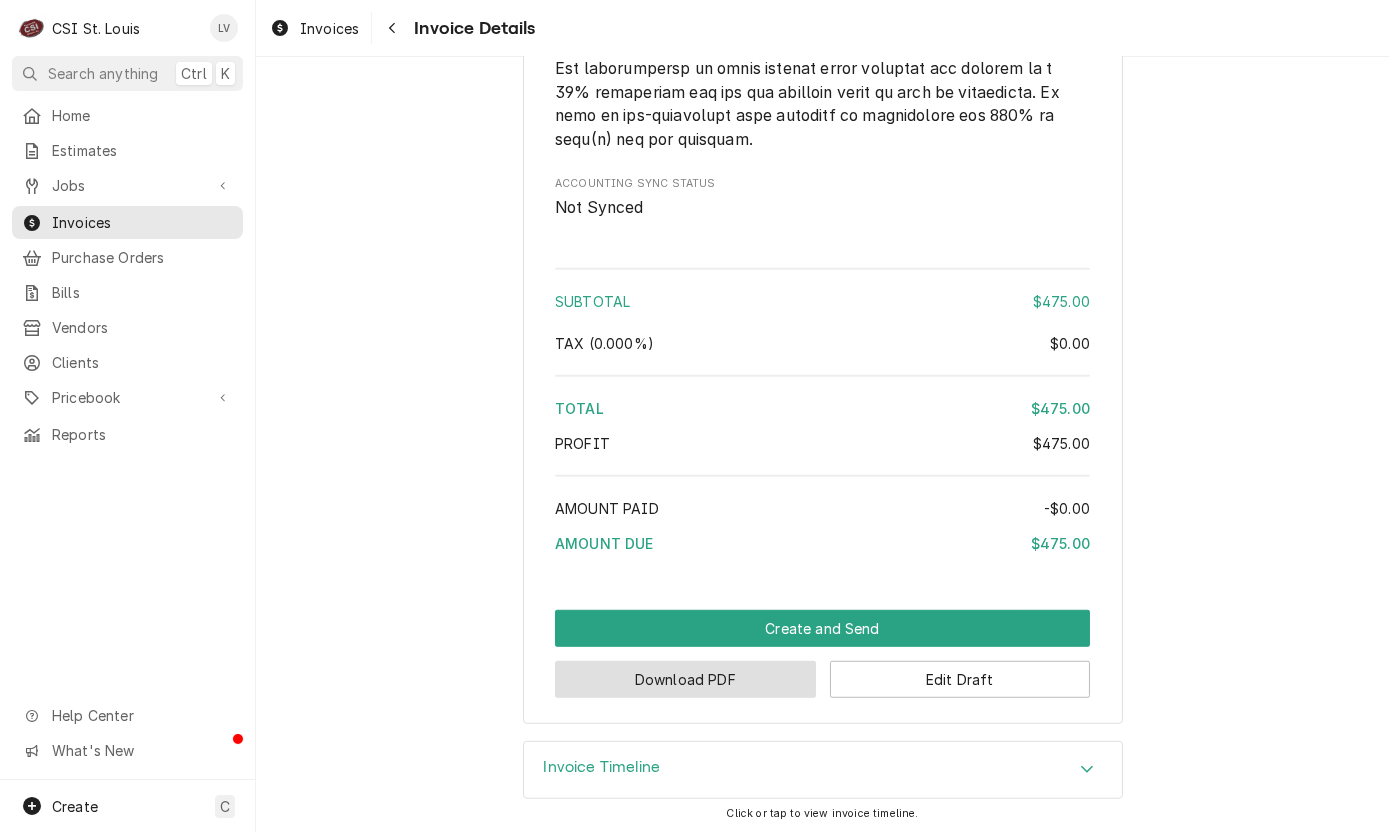 click on "Download PDF" at bounding box center (685, 679) 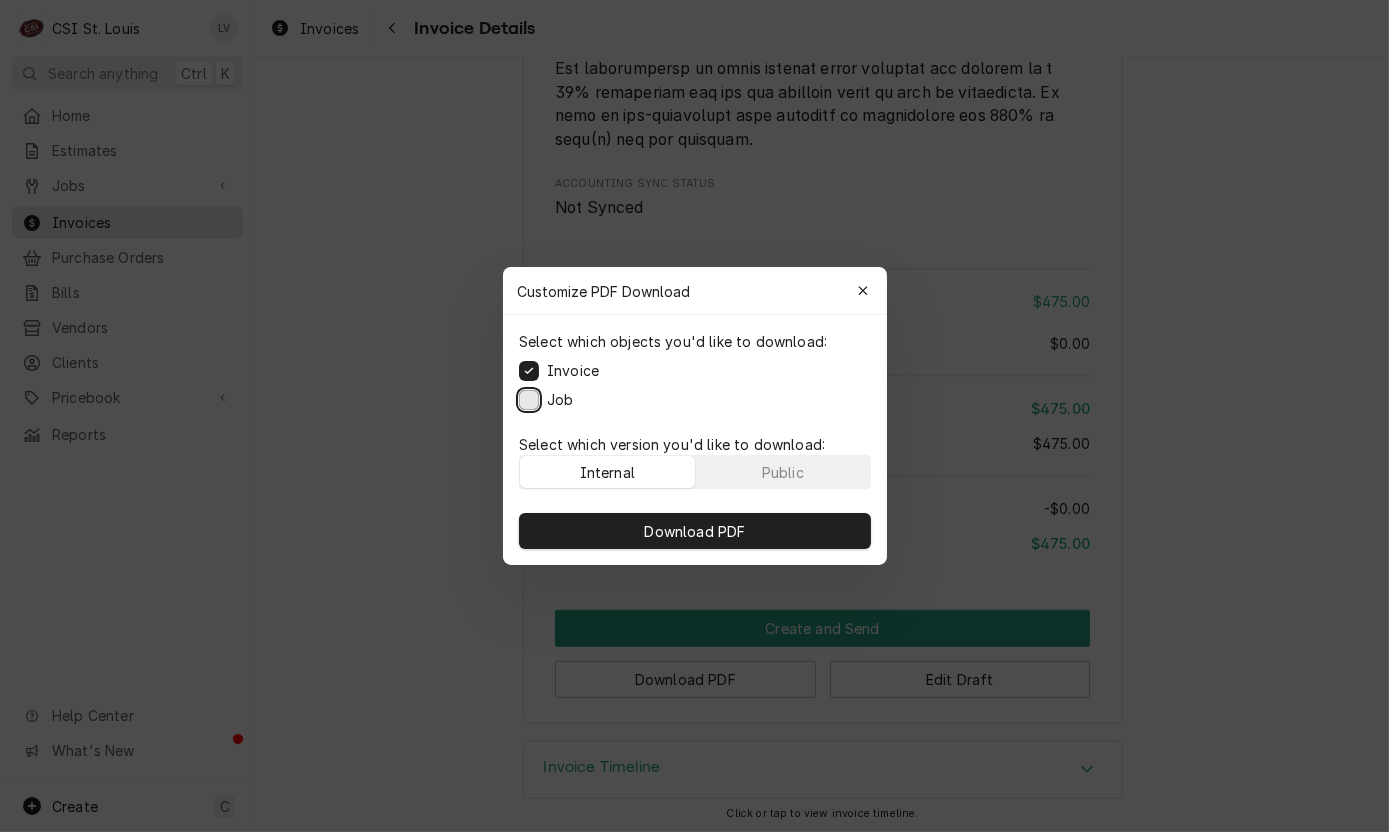 click on "Job" at bounding box center [529, 400] 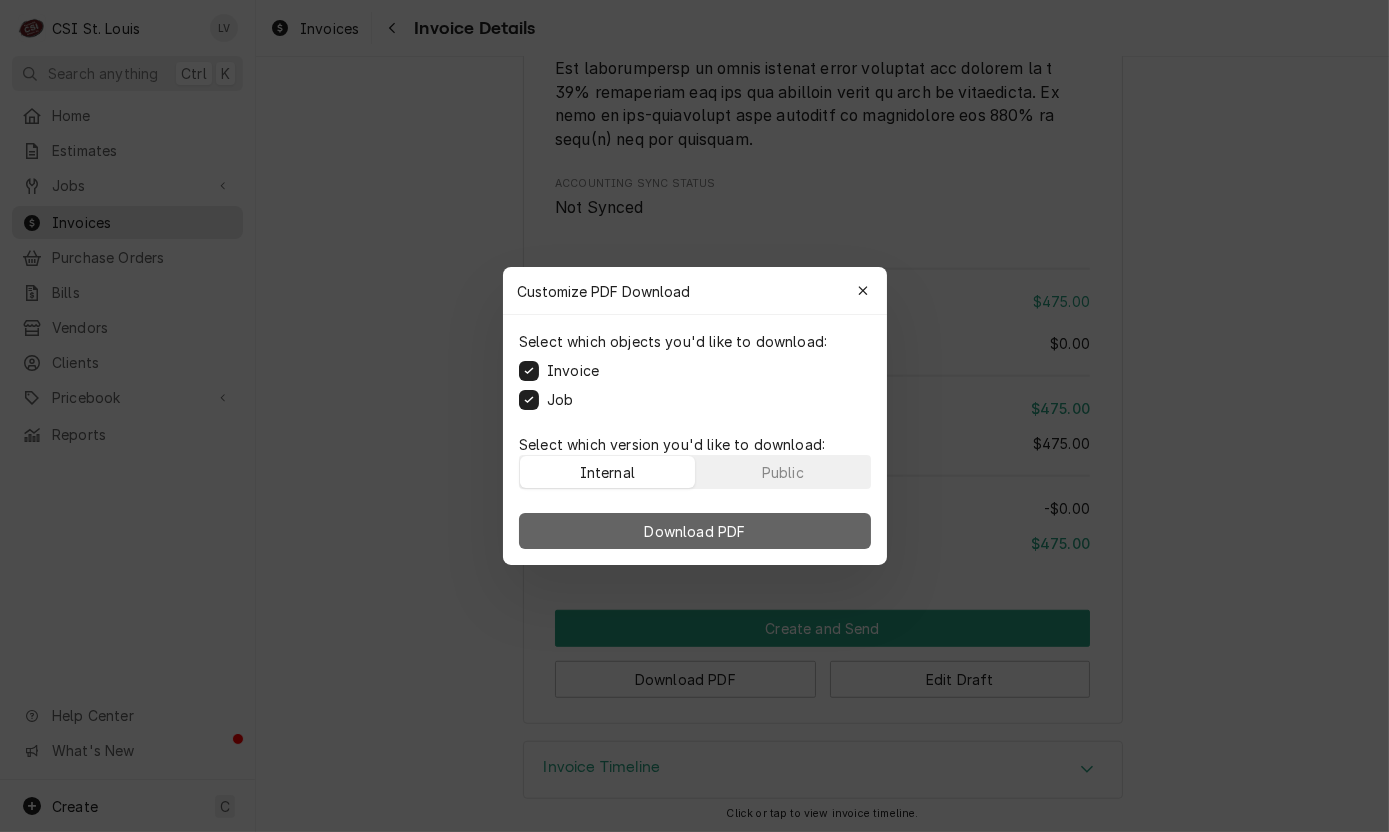 click on "Download PDF" at bounding box center [694, 531] 